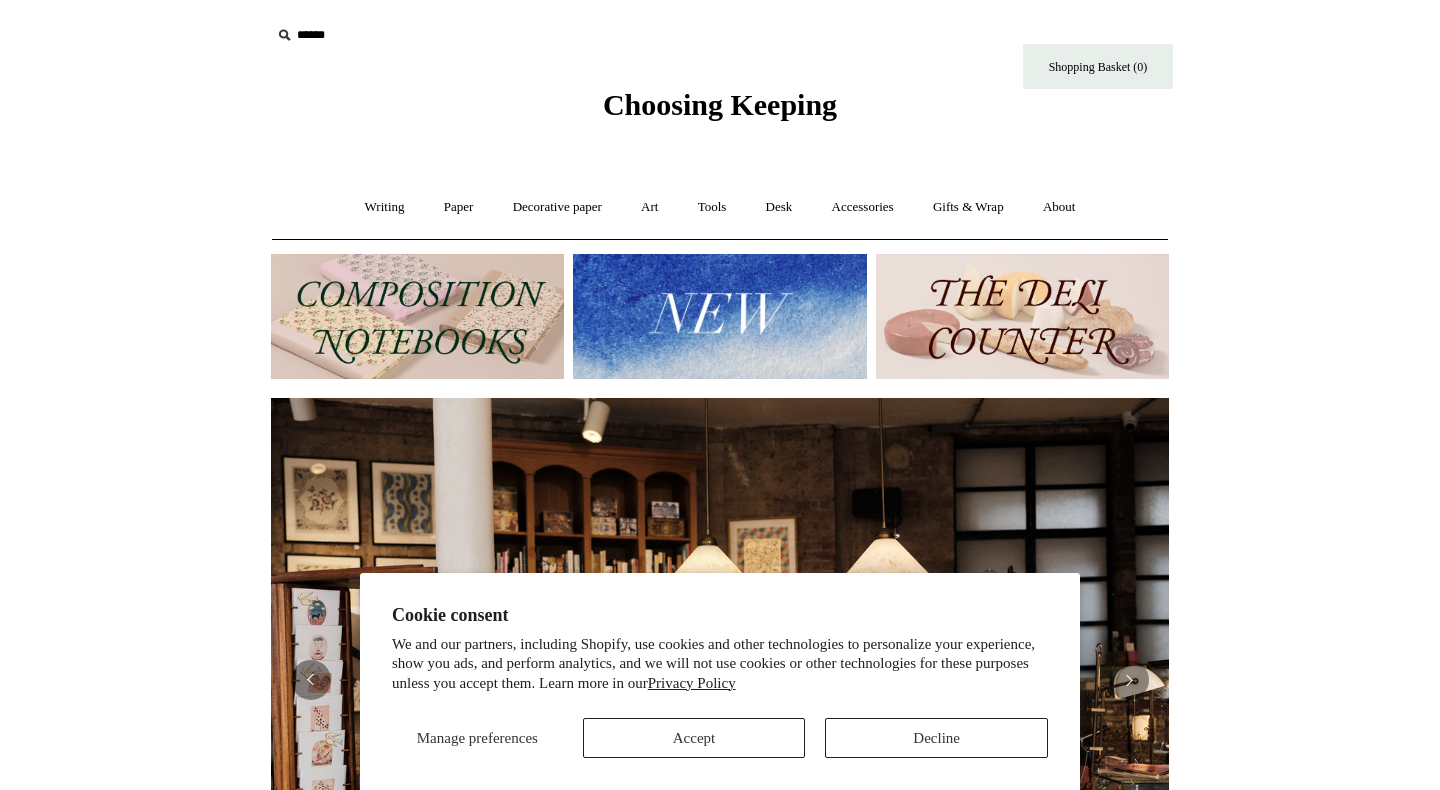 scroll, scrollTop: 0, scrollLeft: 0, axis: both 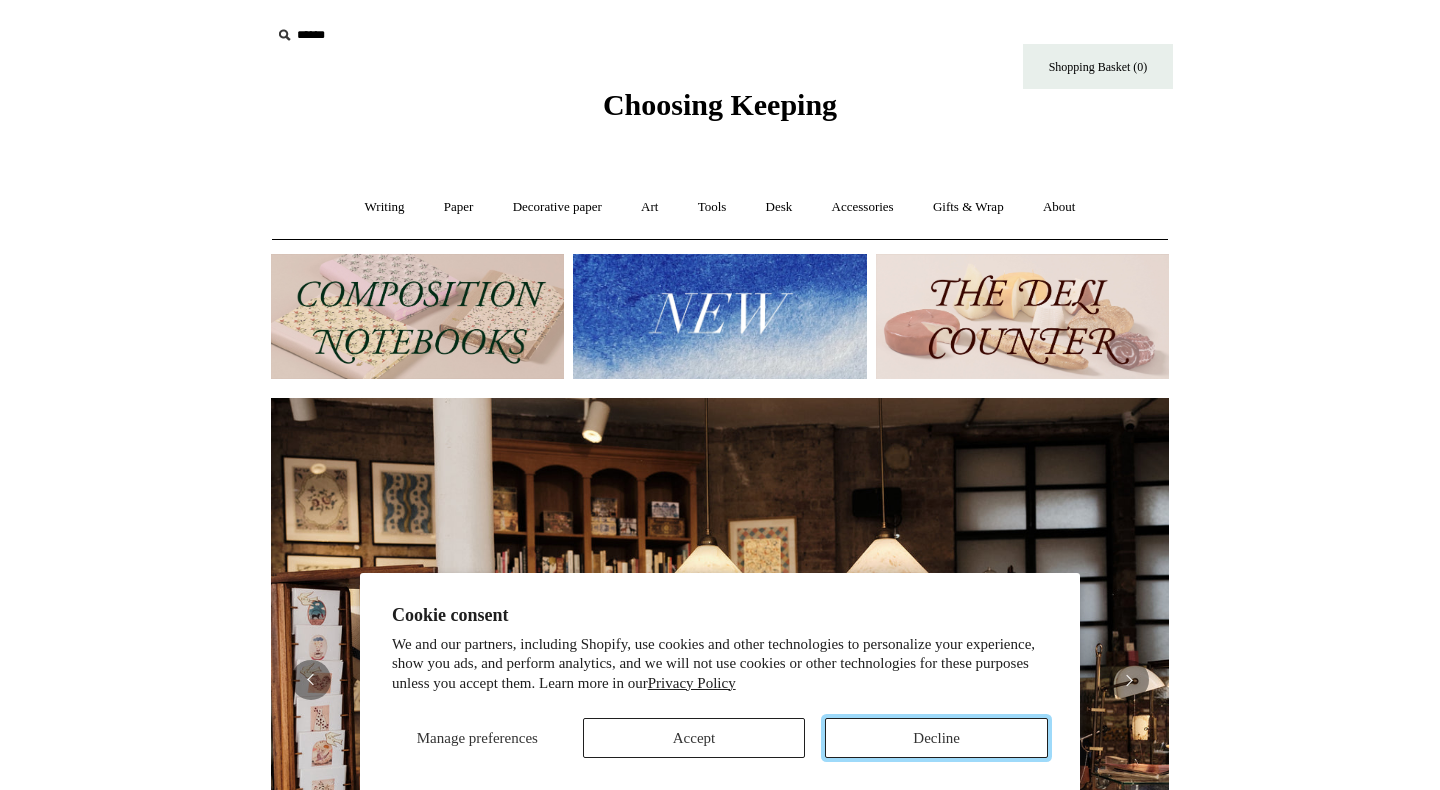 click on "Decline" at bounding box center (936, 738) 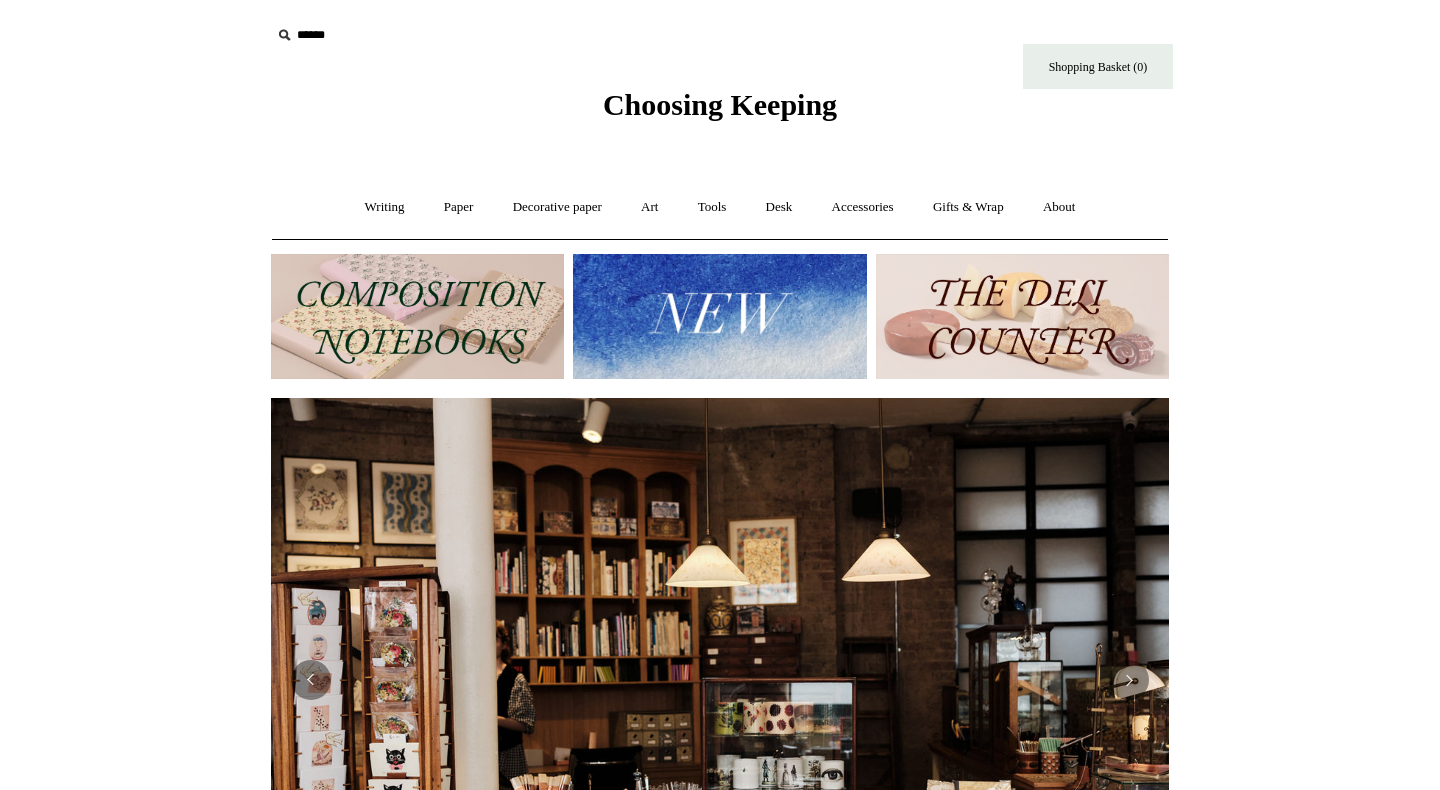 scroll, scrollTop: 0, scrollLeft: 711, axis: horizontal 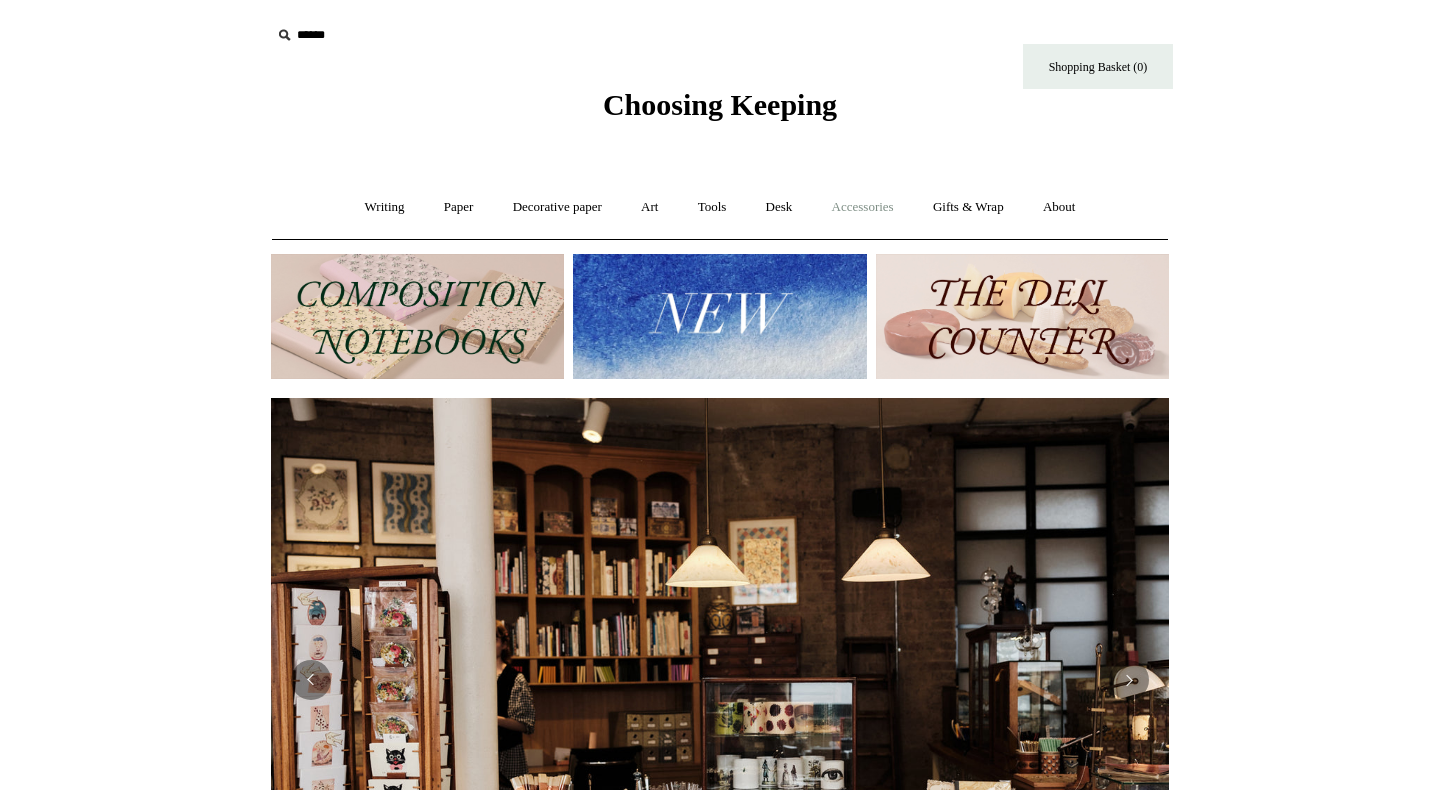 click on "Accessories +" at bounding box center (863, 207) 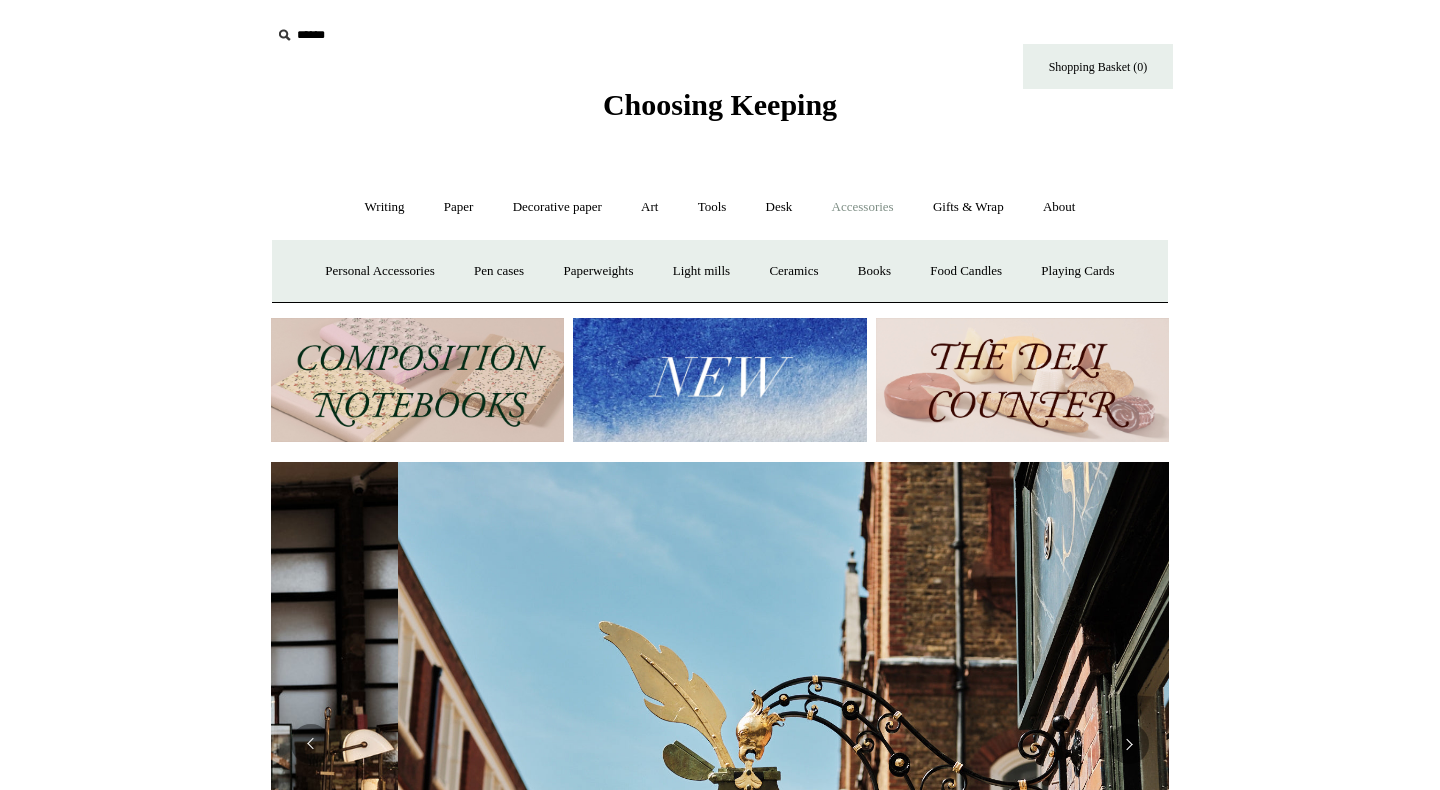scroll, scrollTop: 0, scrollLeft: 898, axis: horizontal 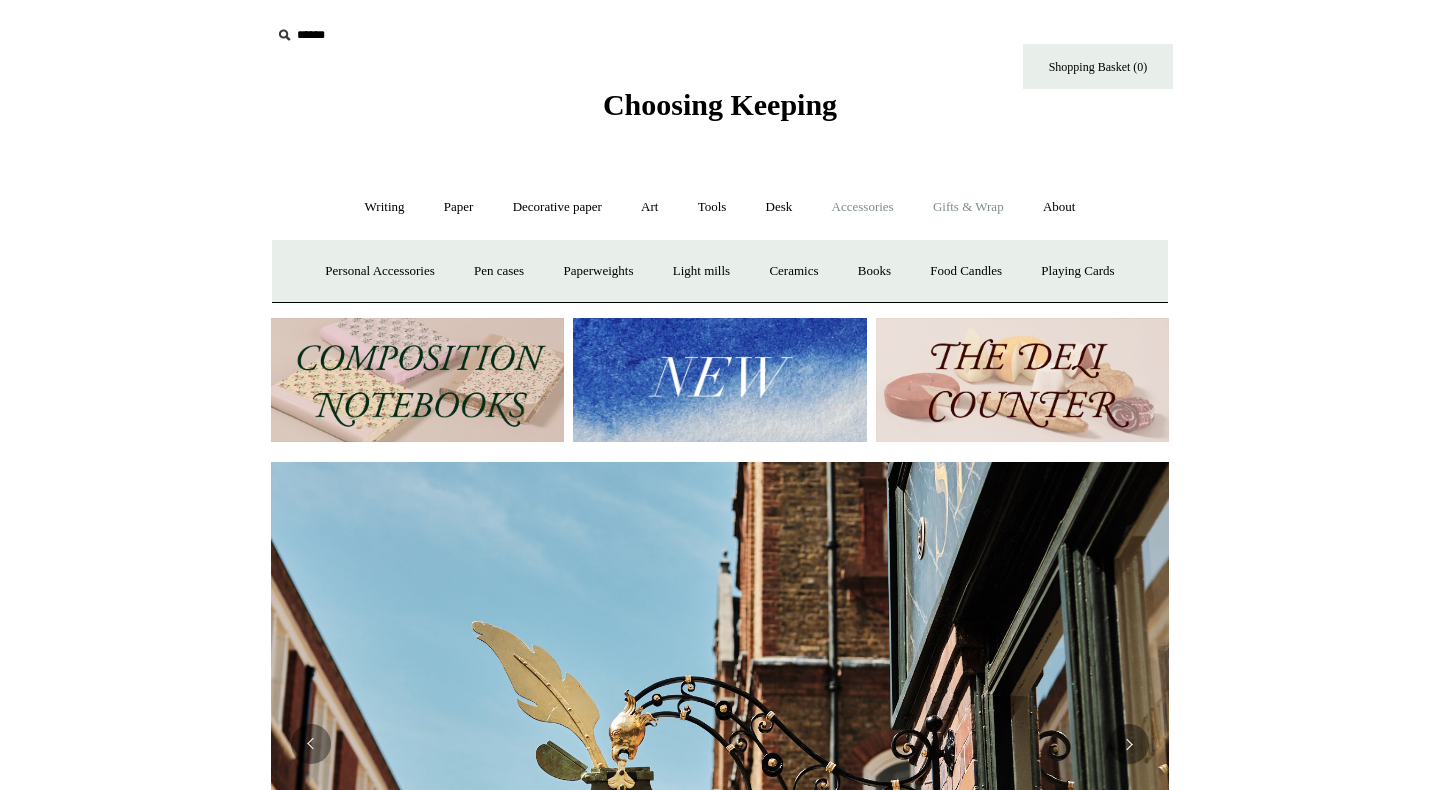 click on "Gifts & Wrap +" at bounding box center [968, 207] 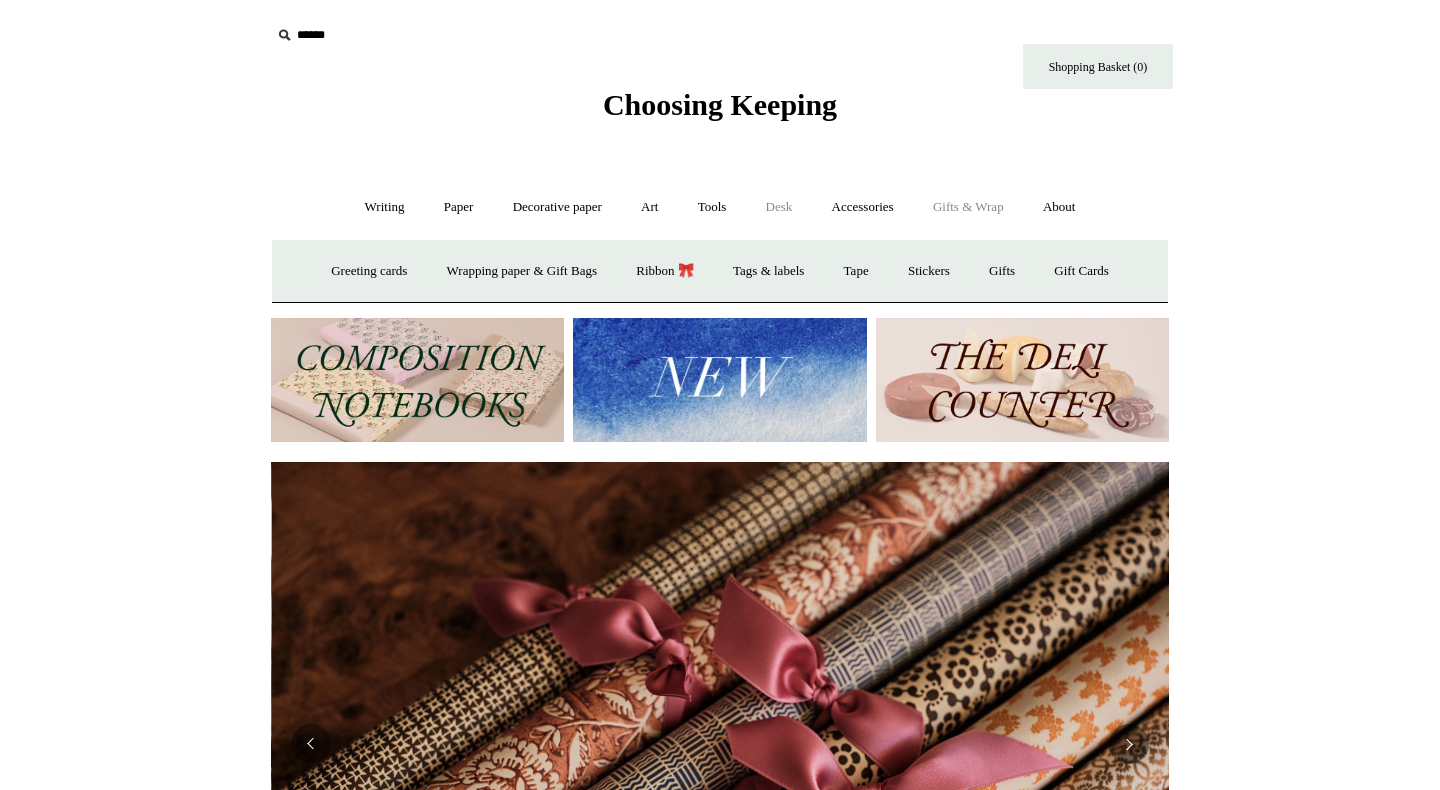 scroll, scrollTop: 0, scrollLeft: 1796, axis: horizontal 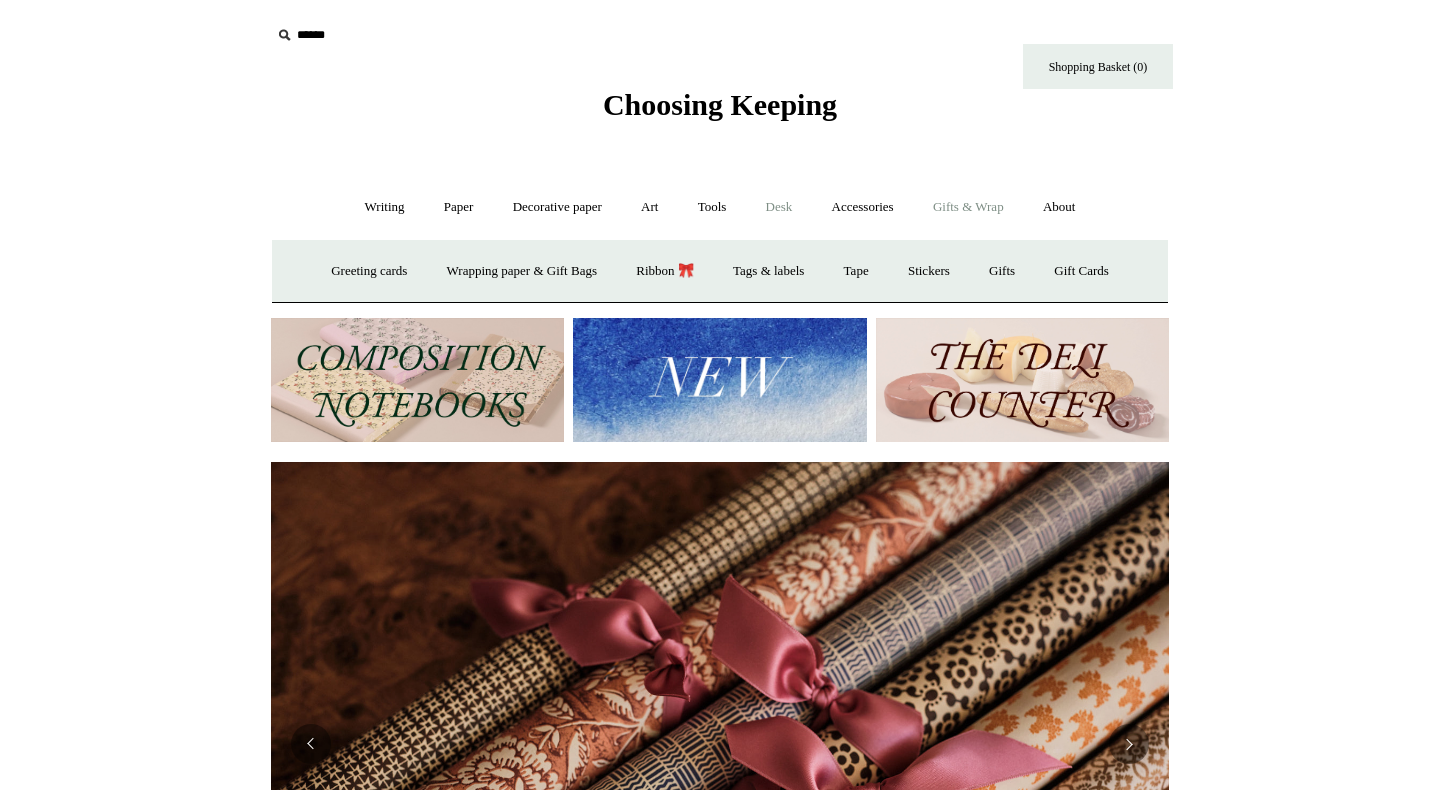 click on "Desk +" at bounding box center (779, 207) 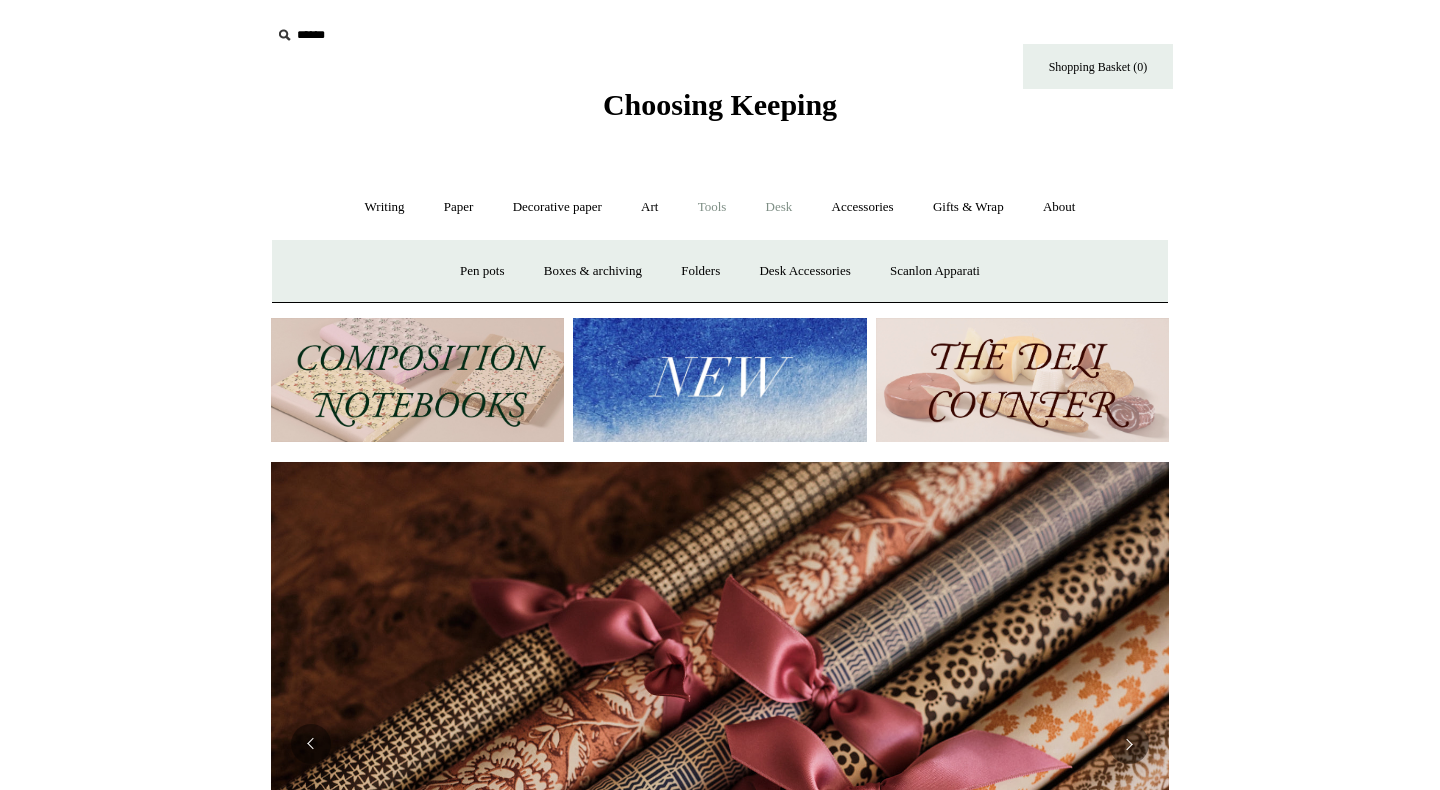 click on "Tools +" at bounding box center [712, 207] 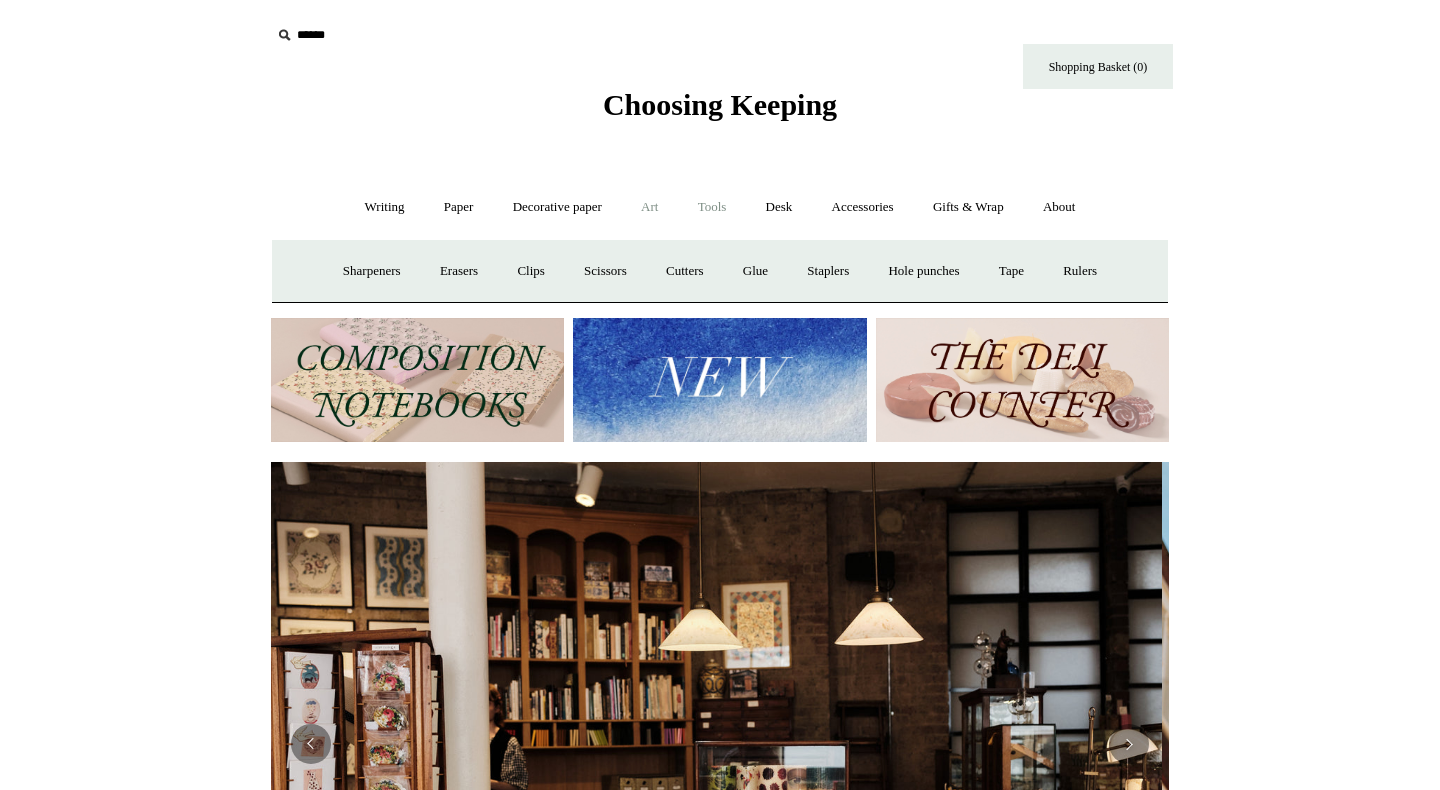 scroll, scrollTop: 0, scrollLeft: 0, axis: both 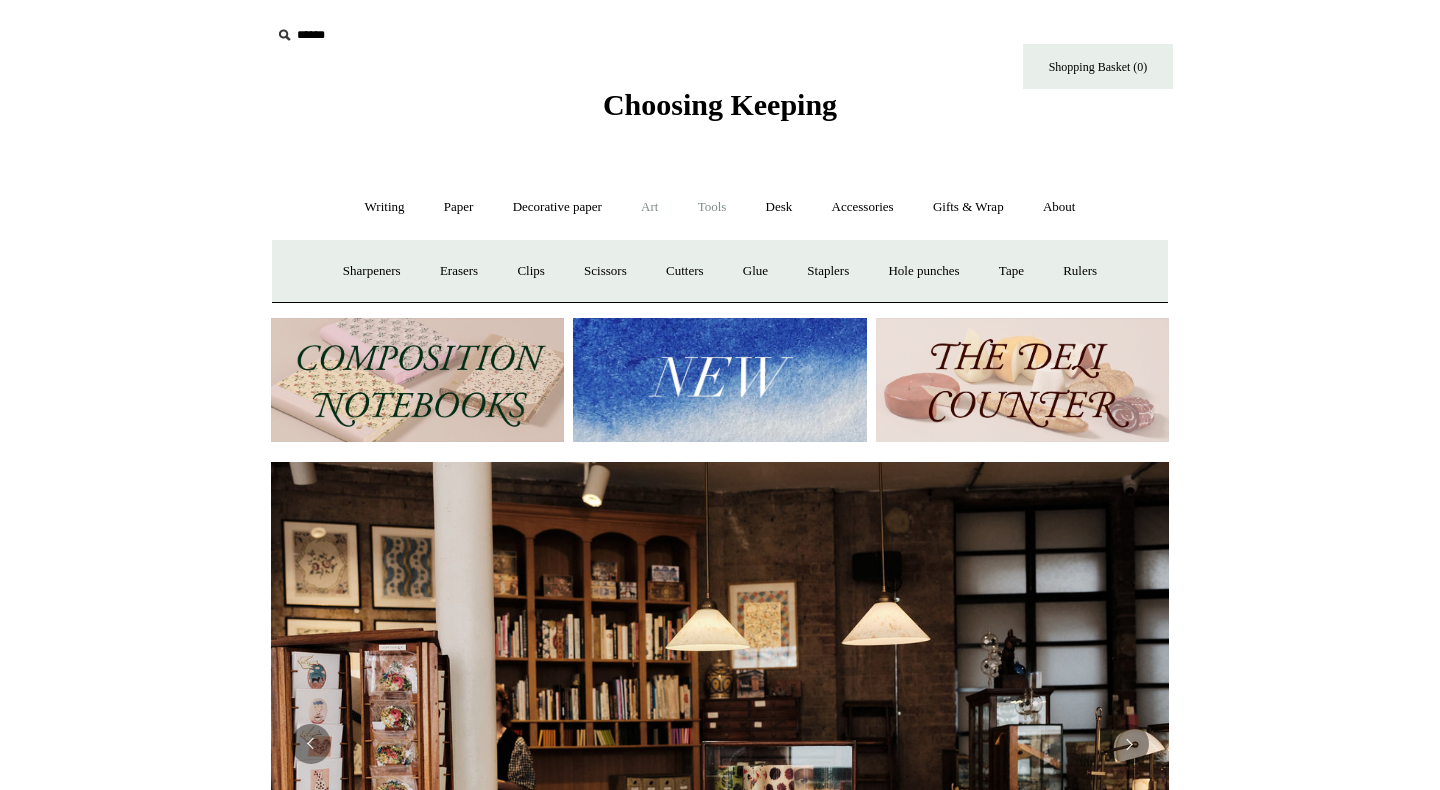 click on "Art +" at bounding box center (649, 207) 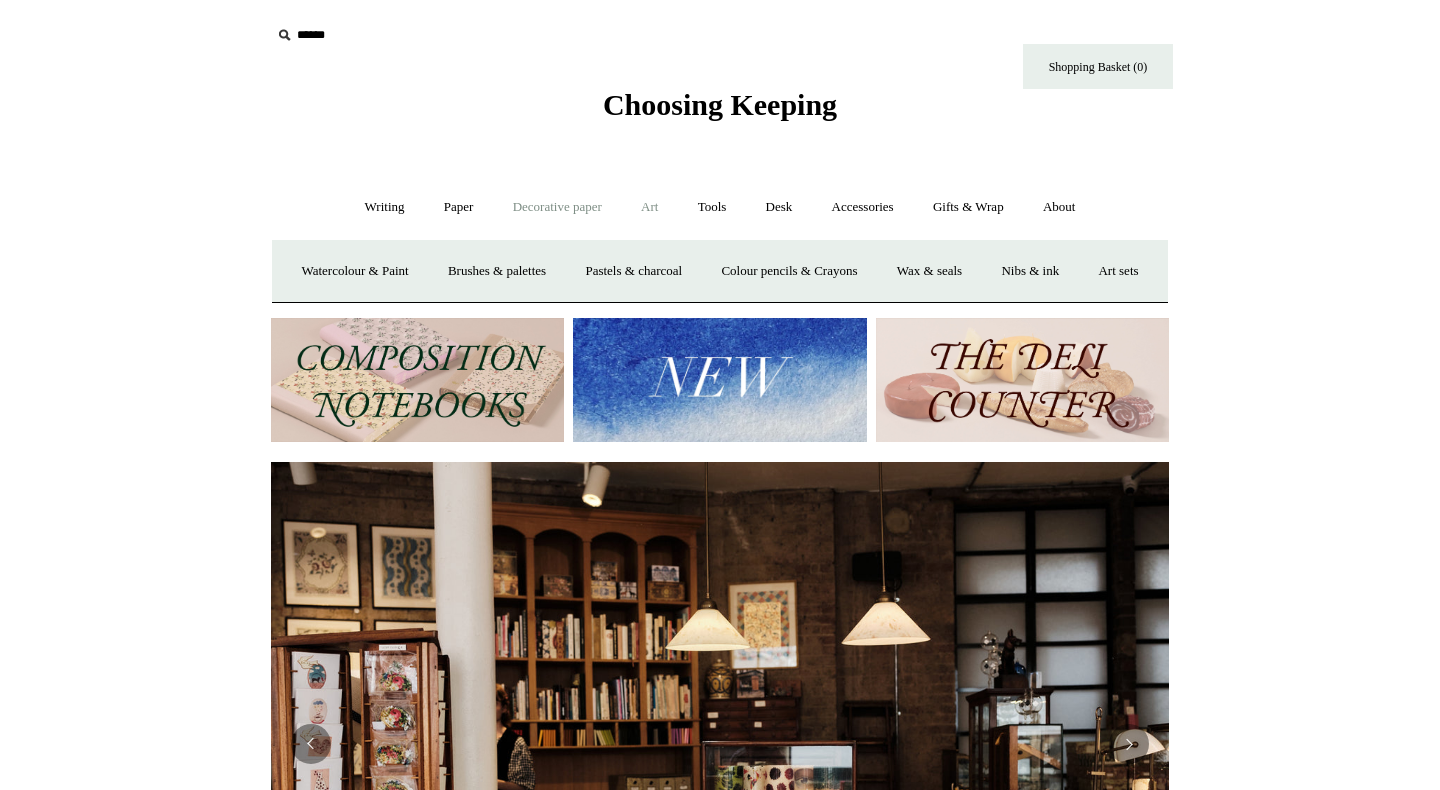click on "Decorative paper +" at bounding box center (557, 207) 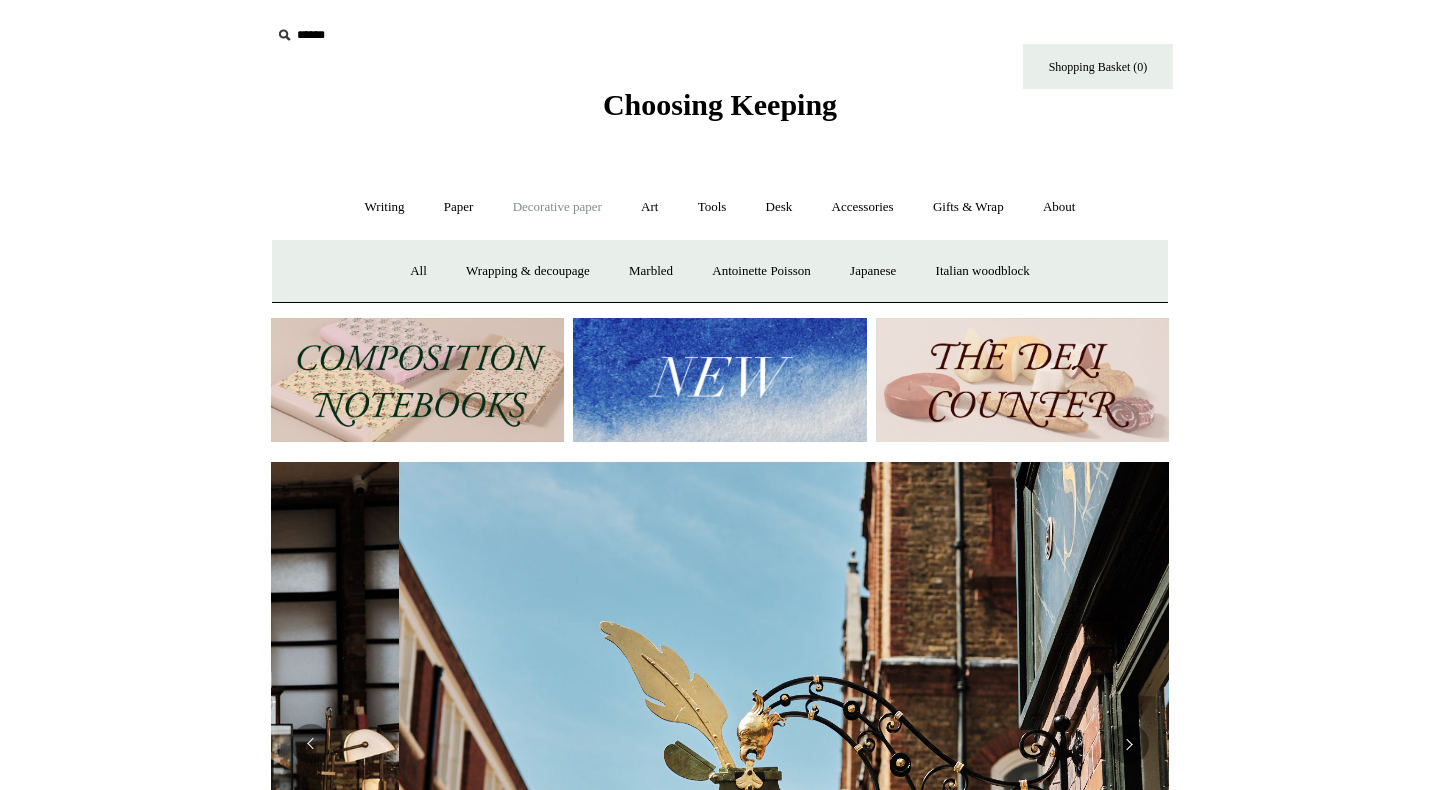 scroll, scrollTop: 0, scrollLeft: 898, axis: horizontal 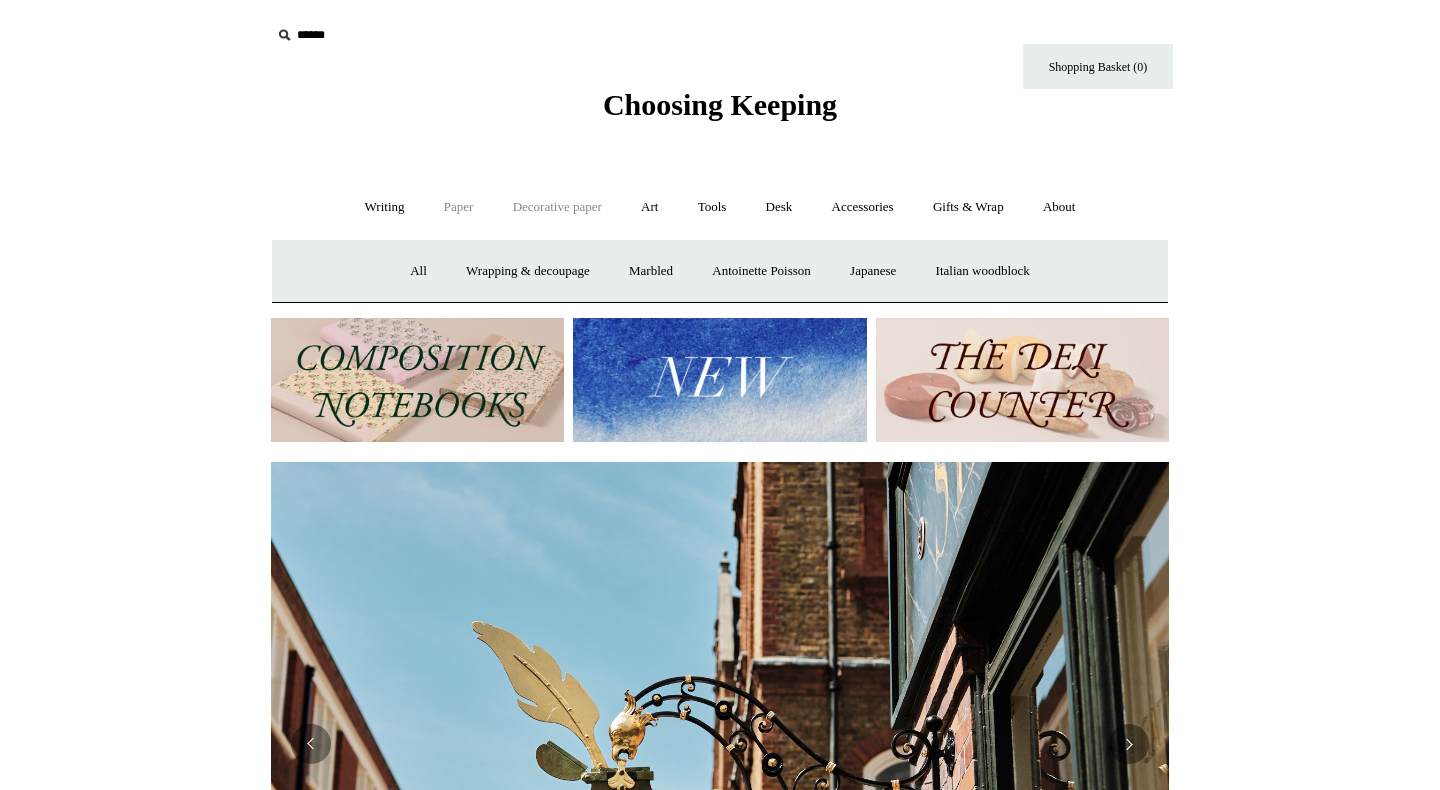 click on "Paper +" at bounding box center (459, 207) 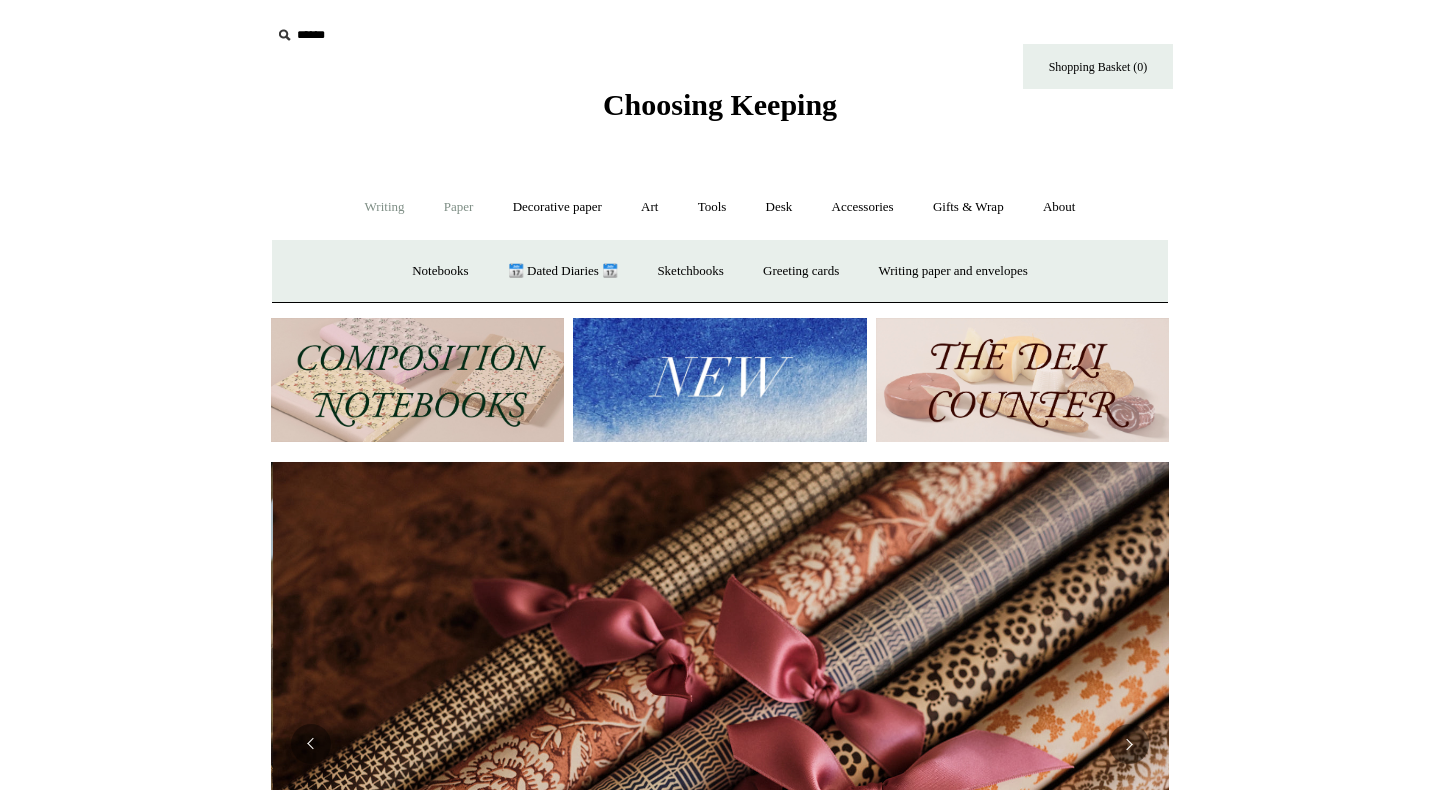 scroll, scrollTop: 0, scrollLeft: 1796, axis: horizontal 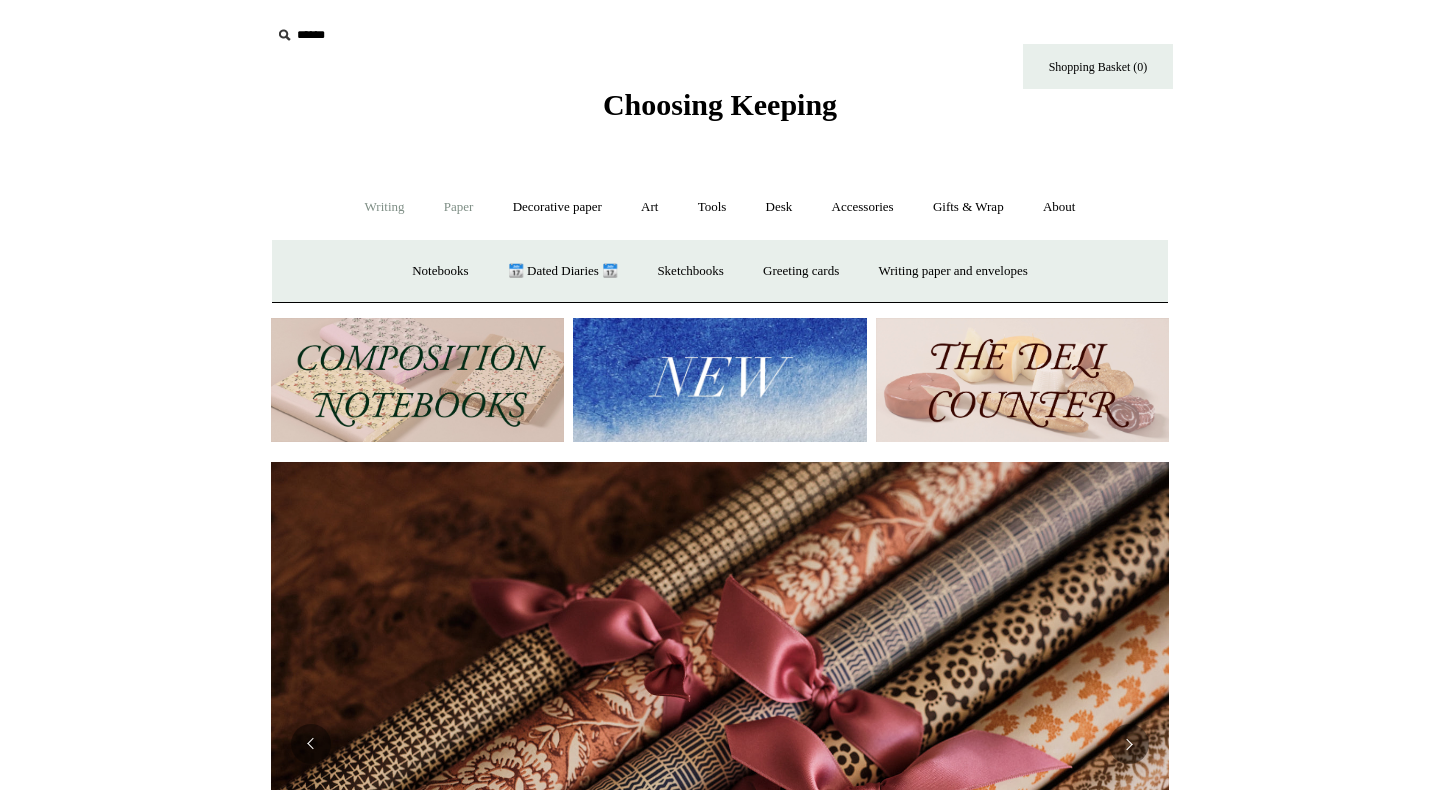 click on "Writing +" at bounding box center (385, 207) 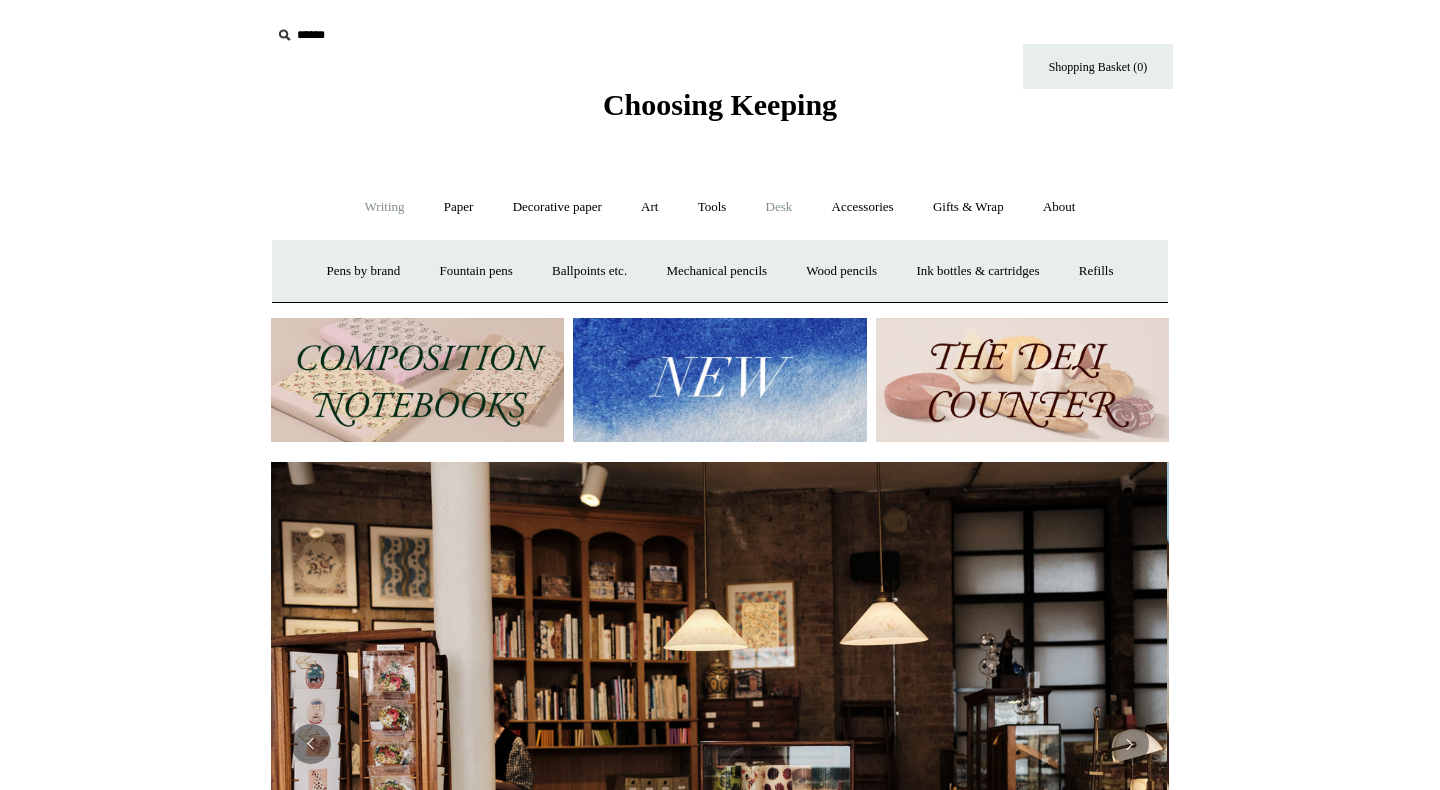 scroll, scrollTop: 0, scrollLeft: 0, axis: both 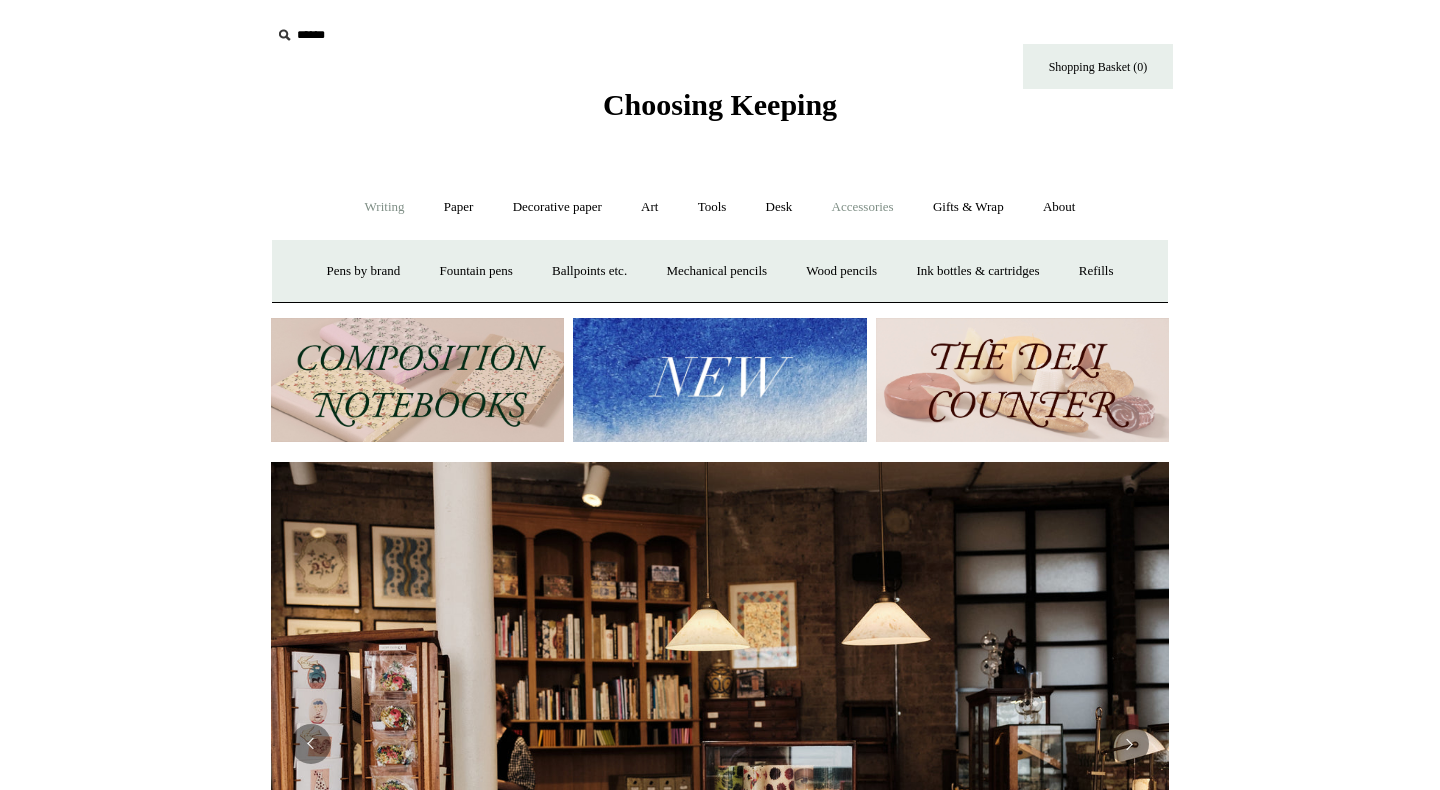 click on "Accessories +" at bounding box center (863, 207) 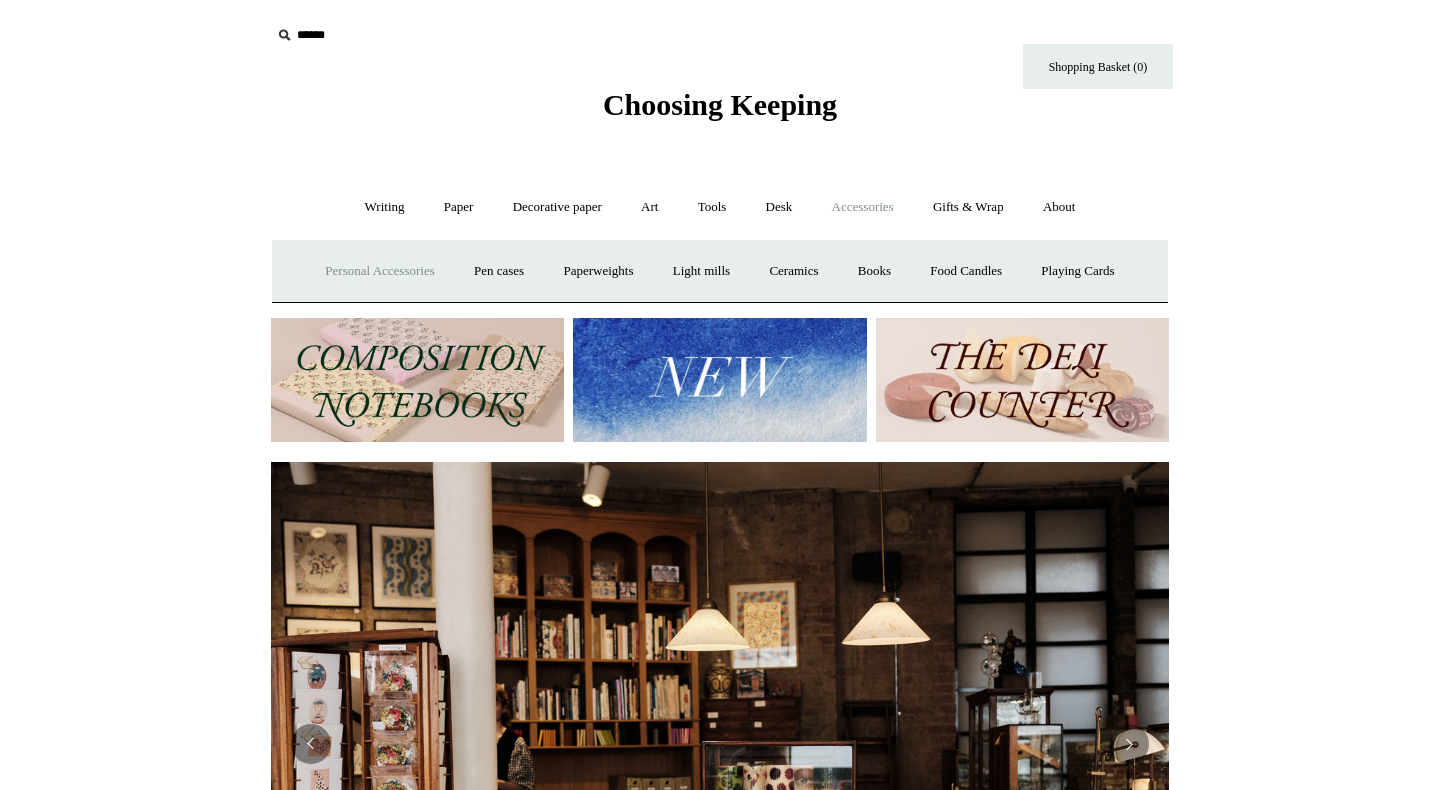 click on "Personal Accessories +" at bounding box center [379, 271] 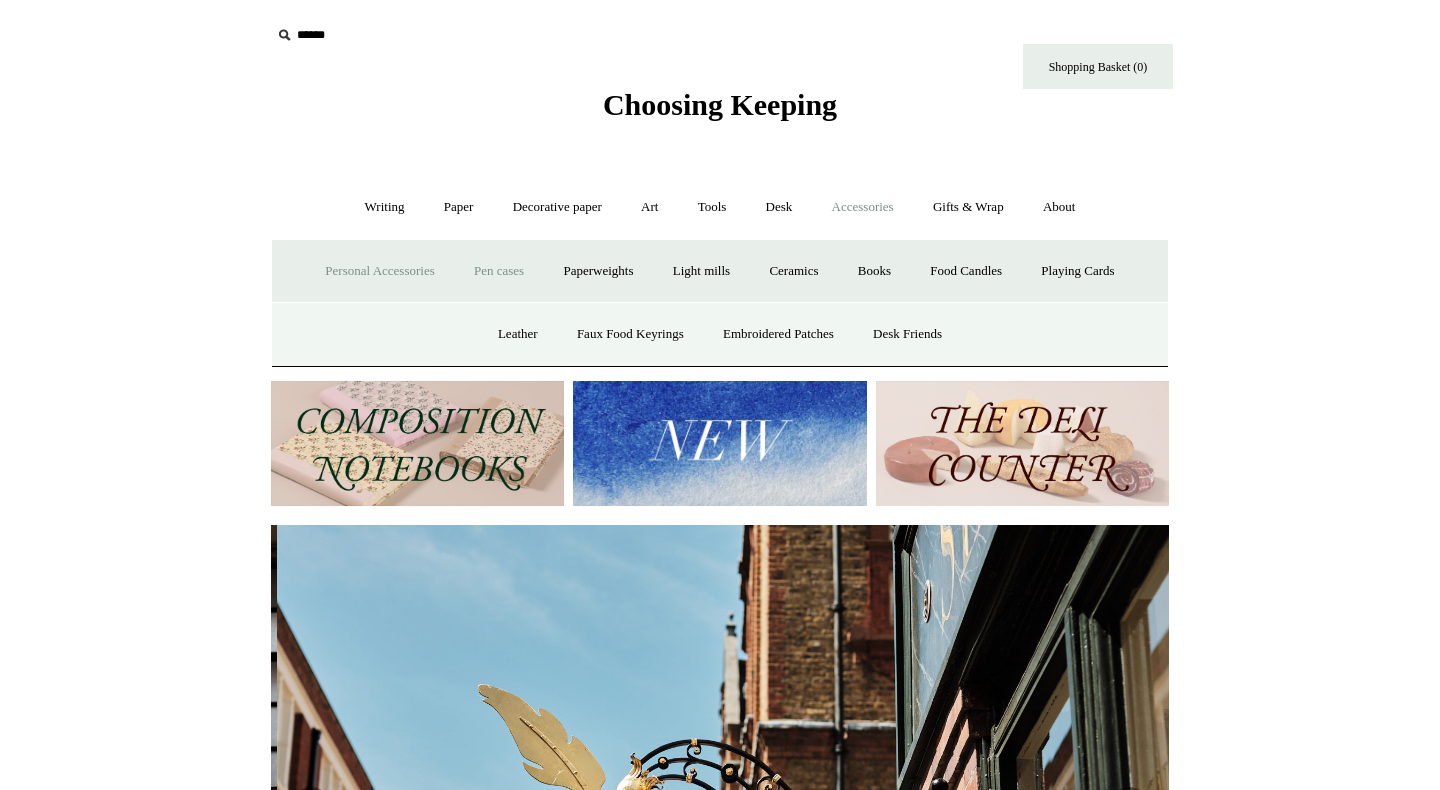 scroll, scrollTop: 0, scrollLeft: 898, axis: horizontal 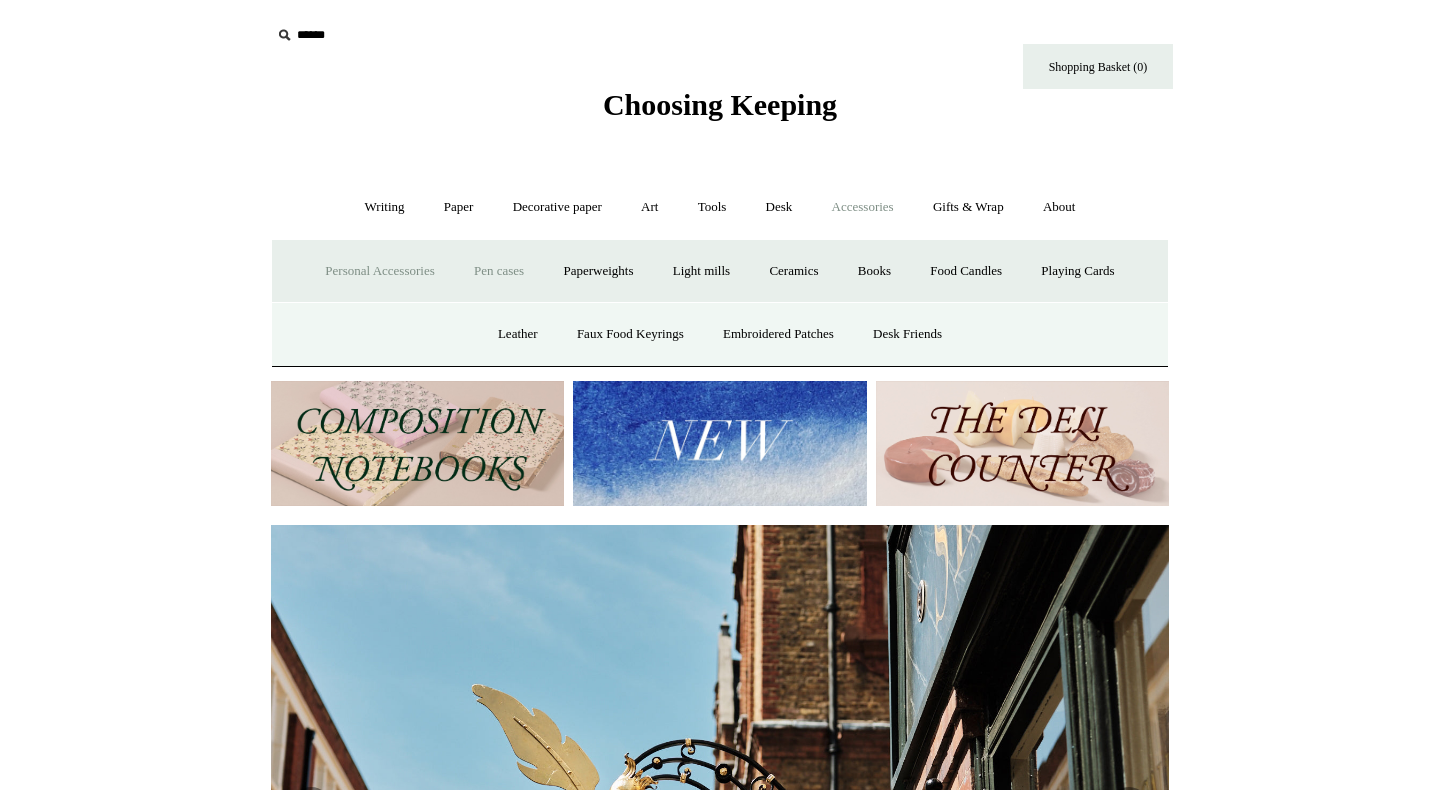 click on "Pen cases" at bounding box center (499, 271) 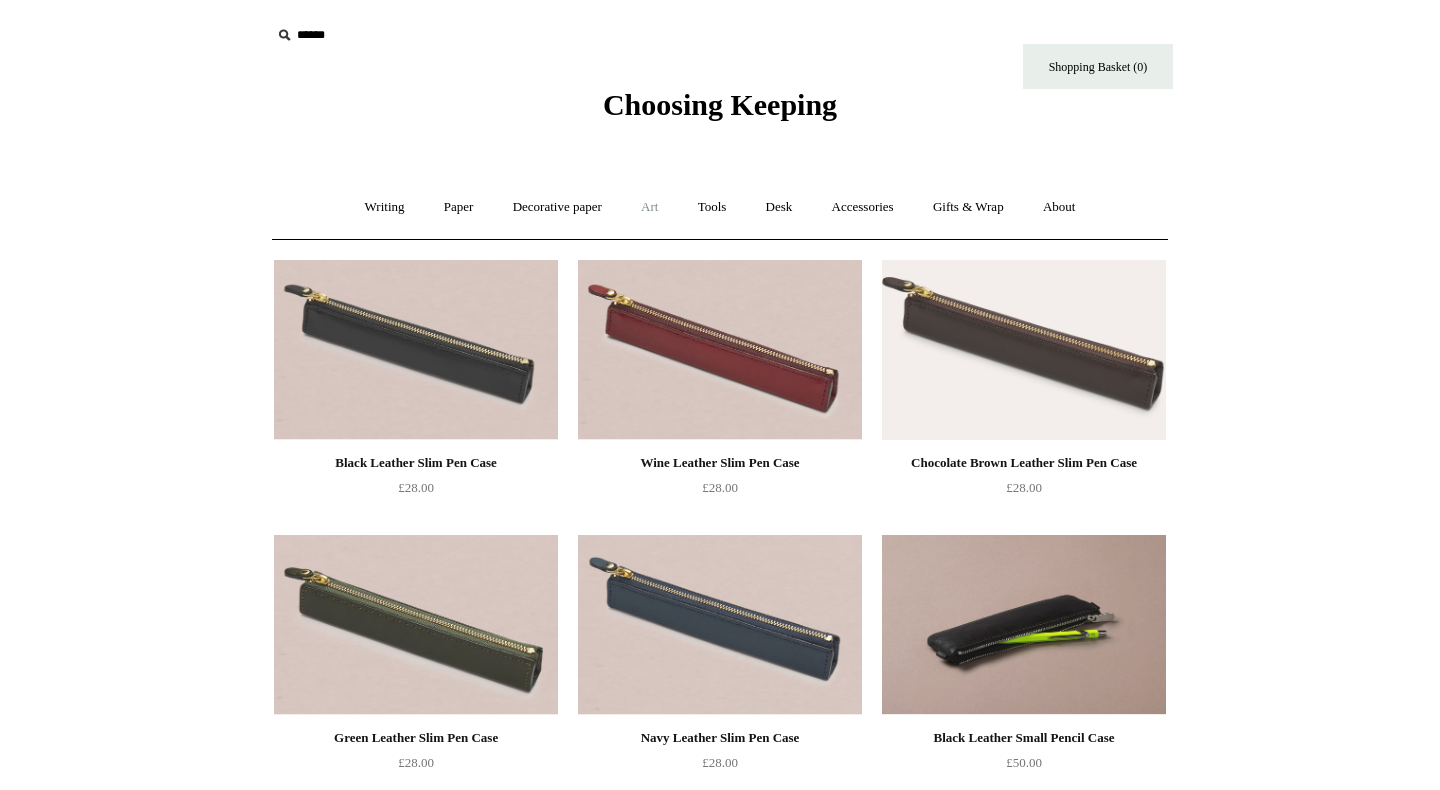 scroll, scrollTop: 0, scrollLeft: 0, axis: both 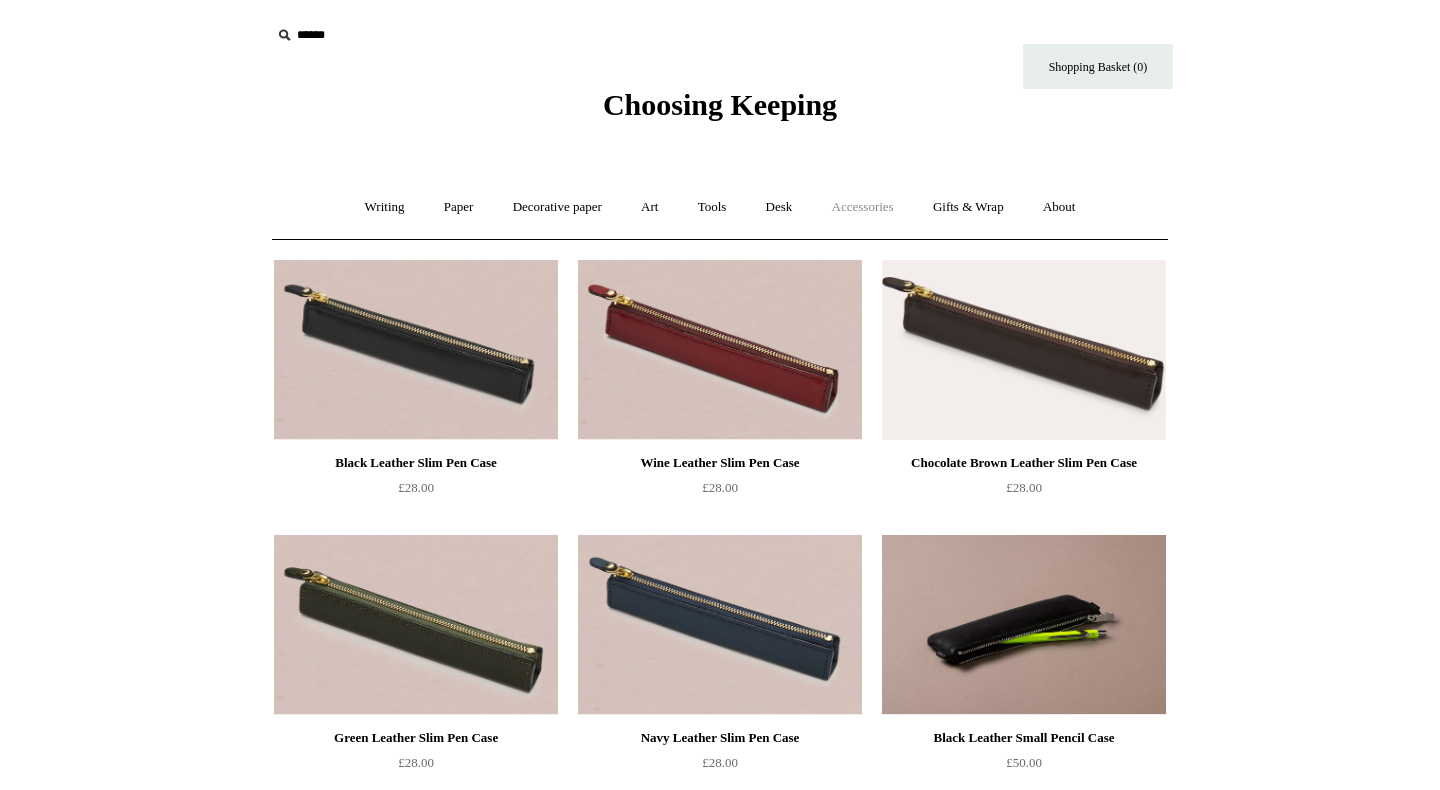 click on "Accessories +" at bounding box center [863, 207] 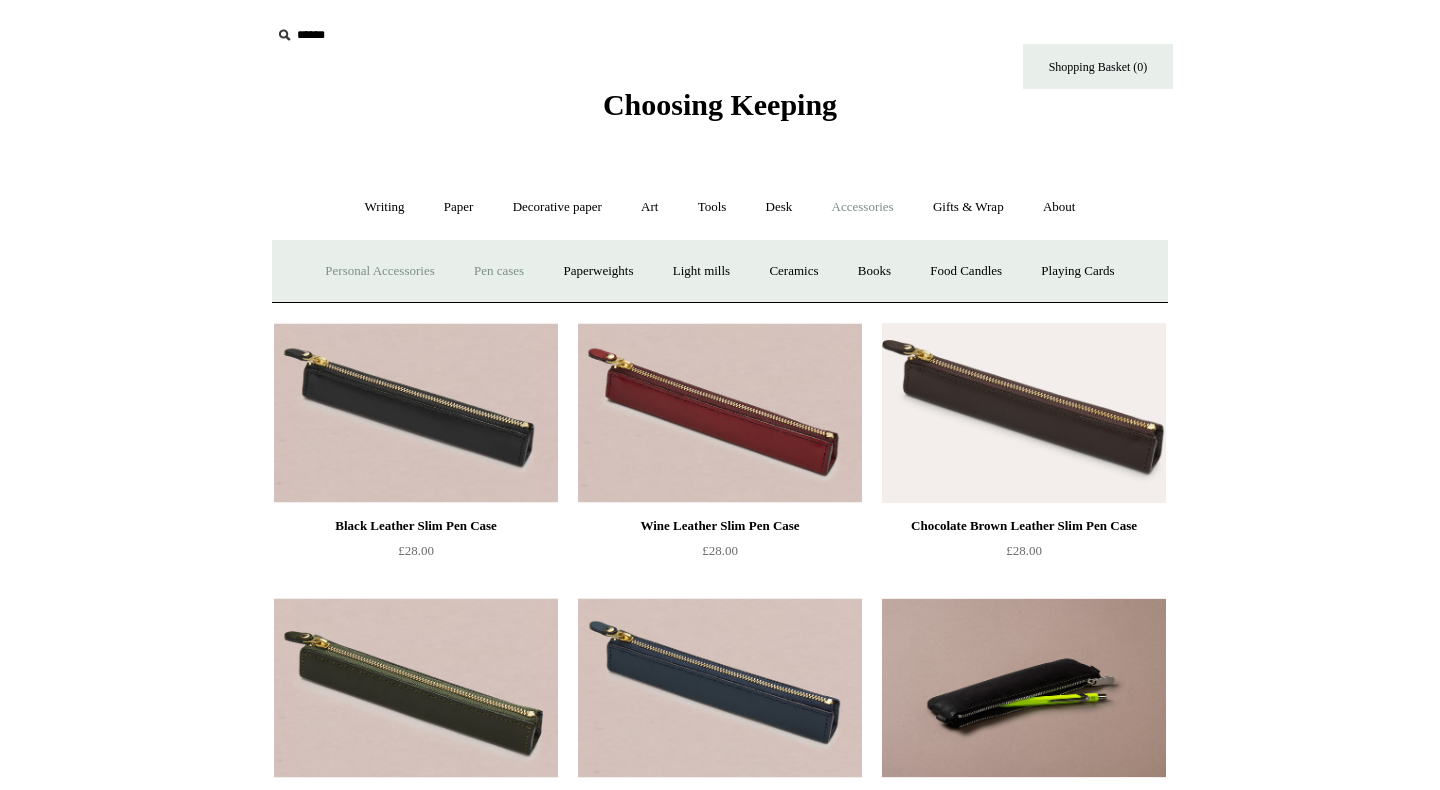 click on "Personal Accessories +" at bounding box center (379, 271) 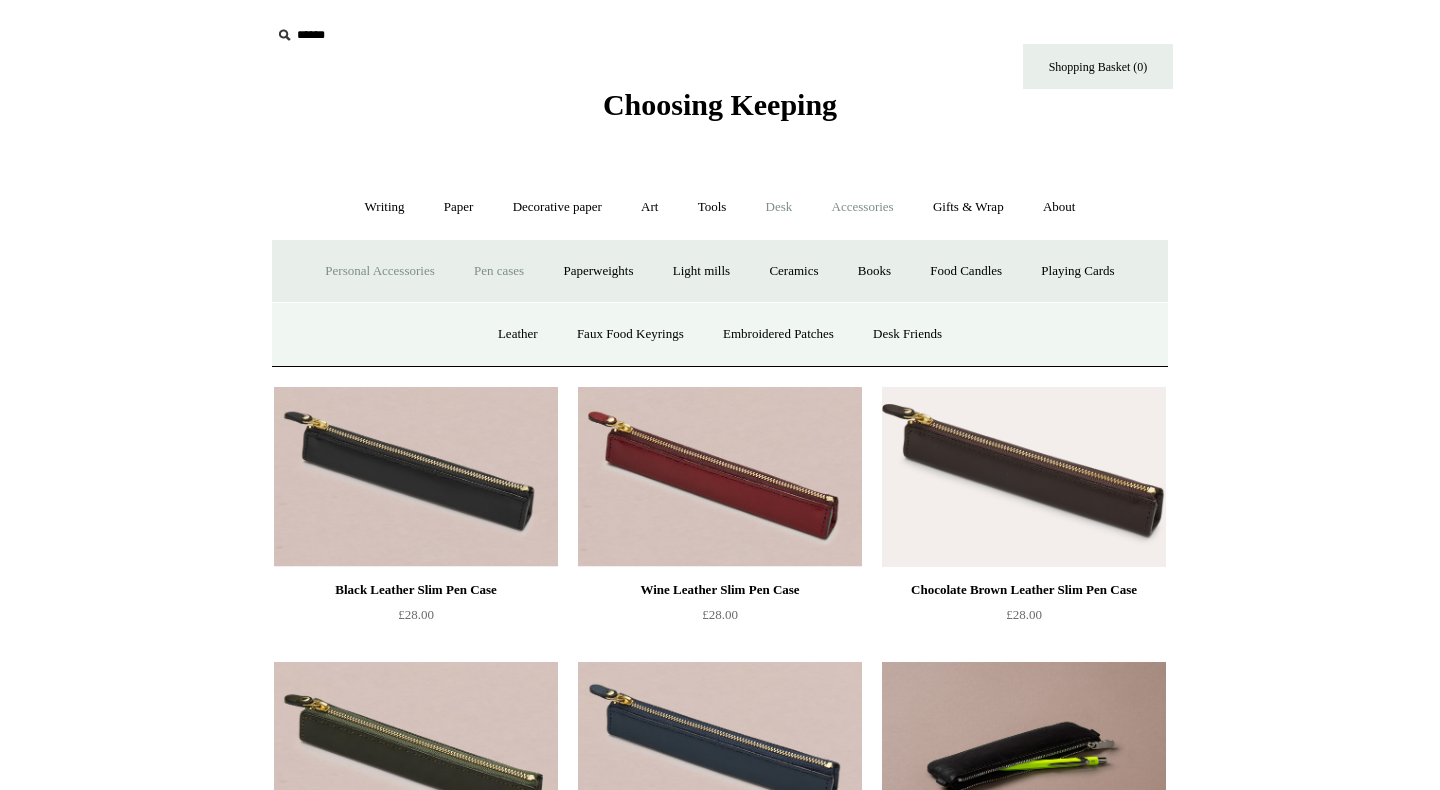 click on "Desk +" at bounding box center [779, 207] 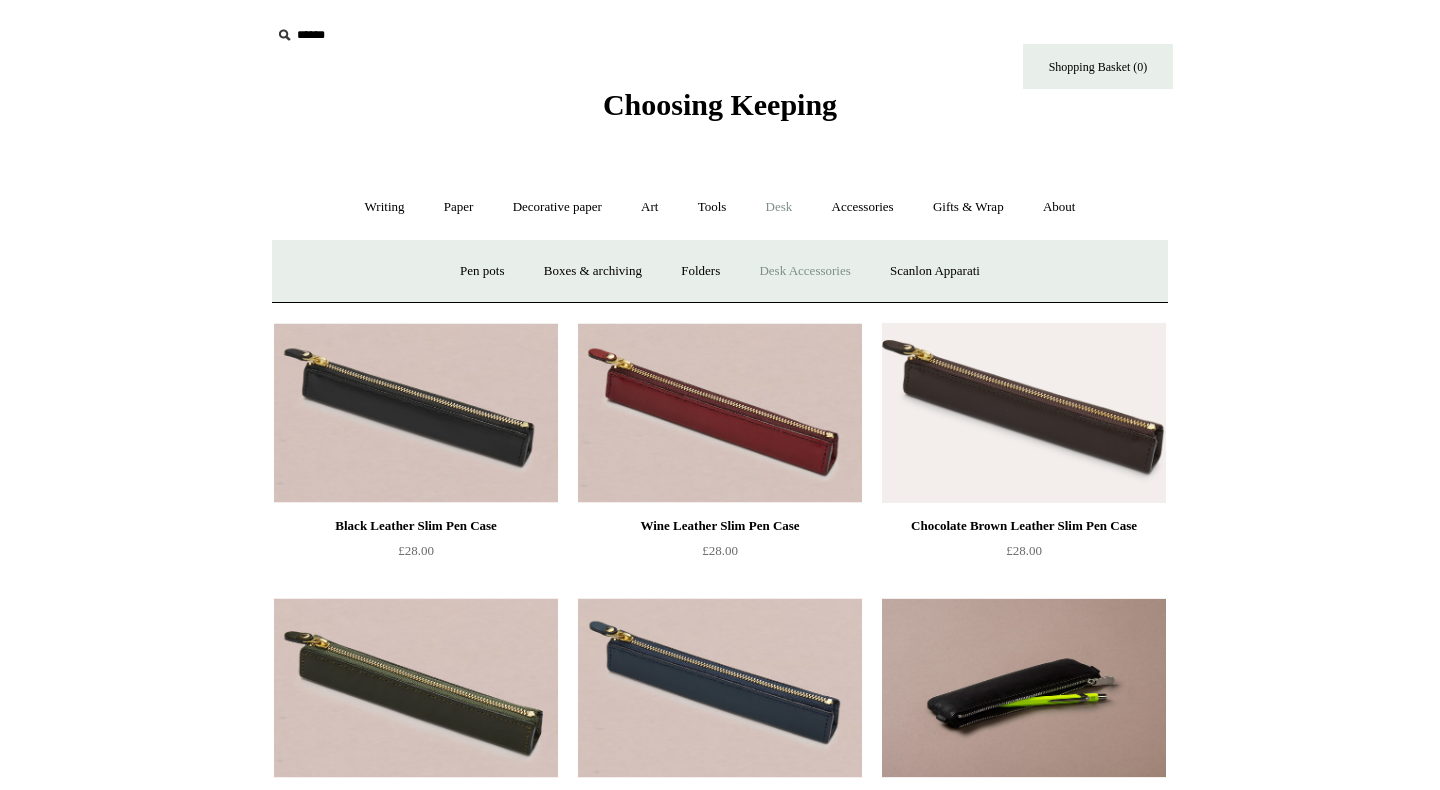 click on "Desk Accessories" at bounding box center [804, 271] 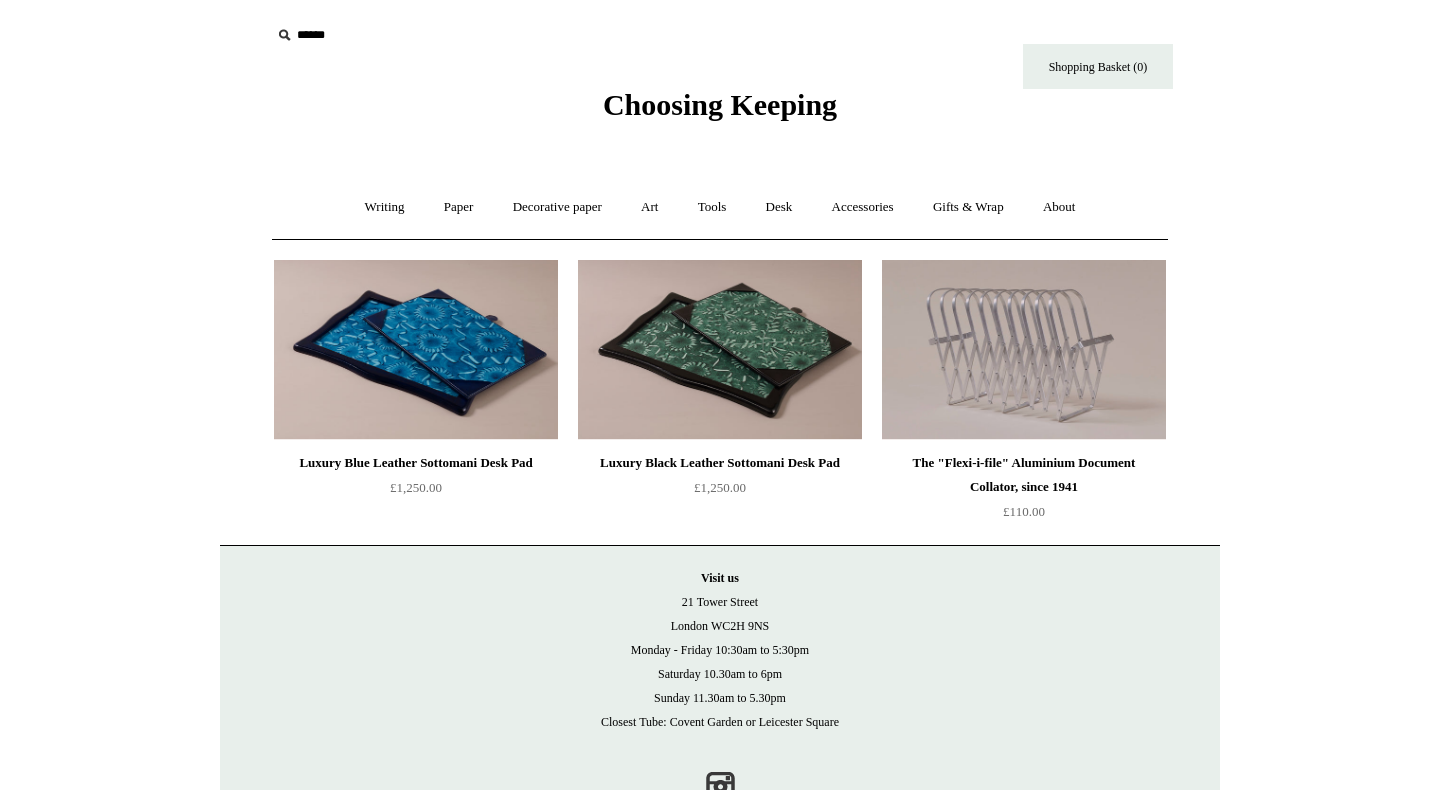 scroll, scrollTop: 0, scrollLeft: 0, axis: both 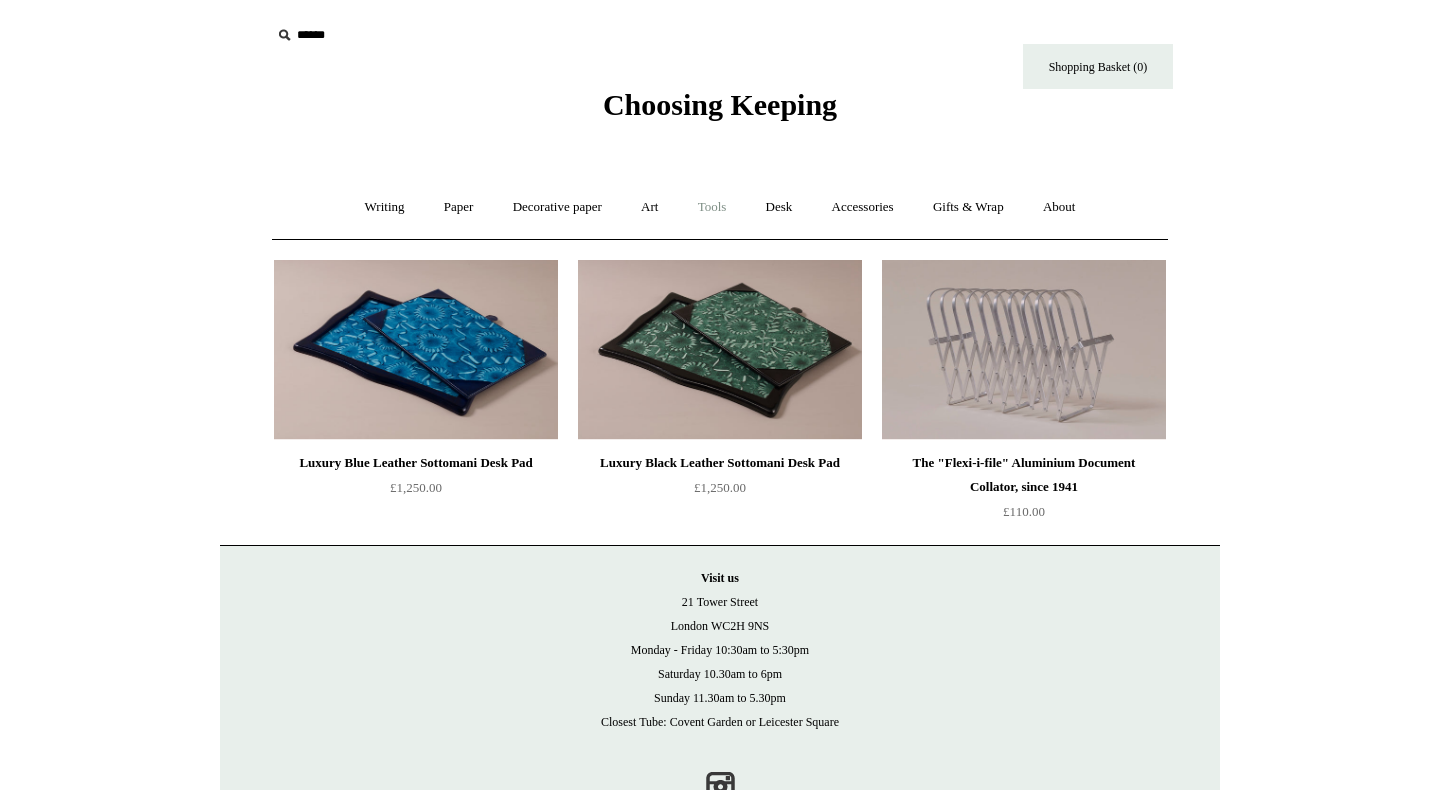 click on "Tools +" at bounding box center (712, 207) 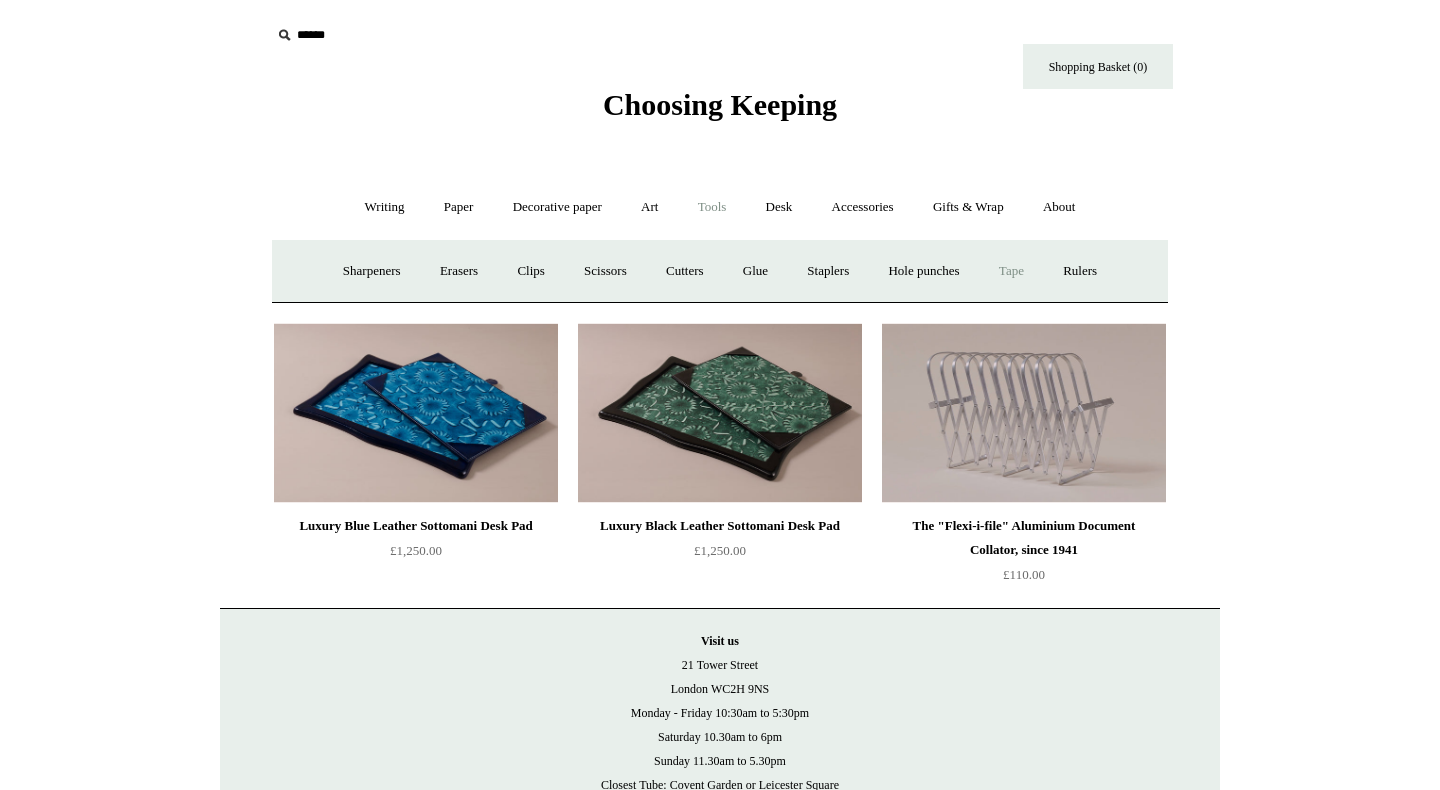click on "Tape +" at bounding box center [1011, 271] 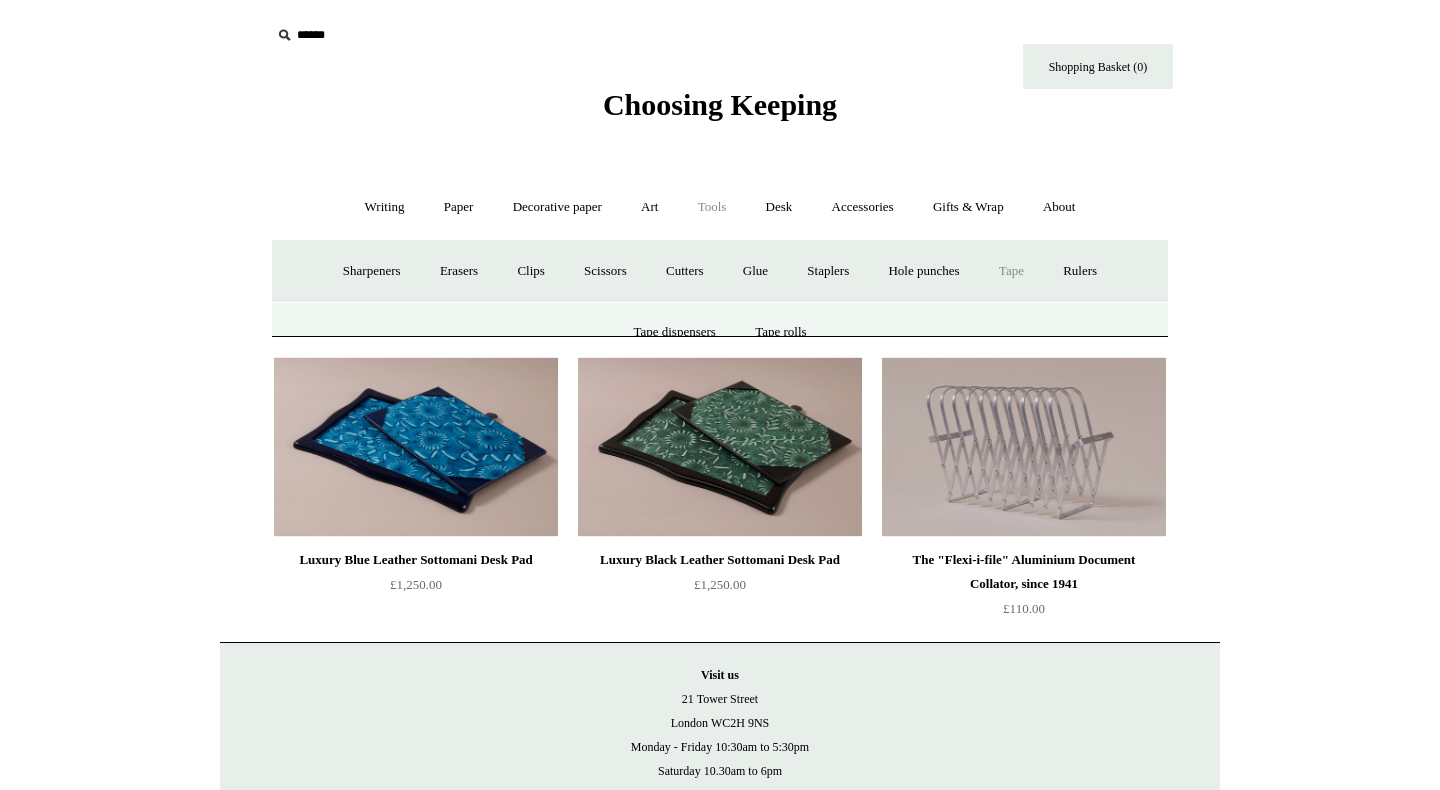 click on "Tape -" at bounding box center [1011, 271] 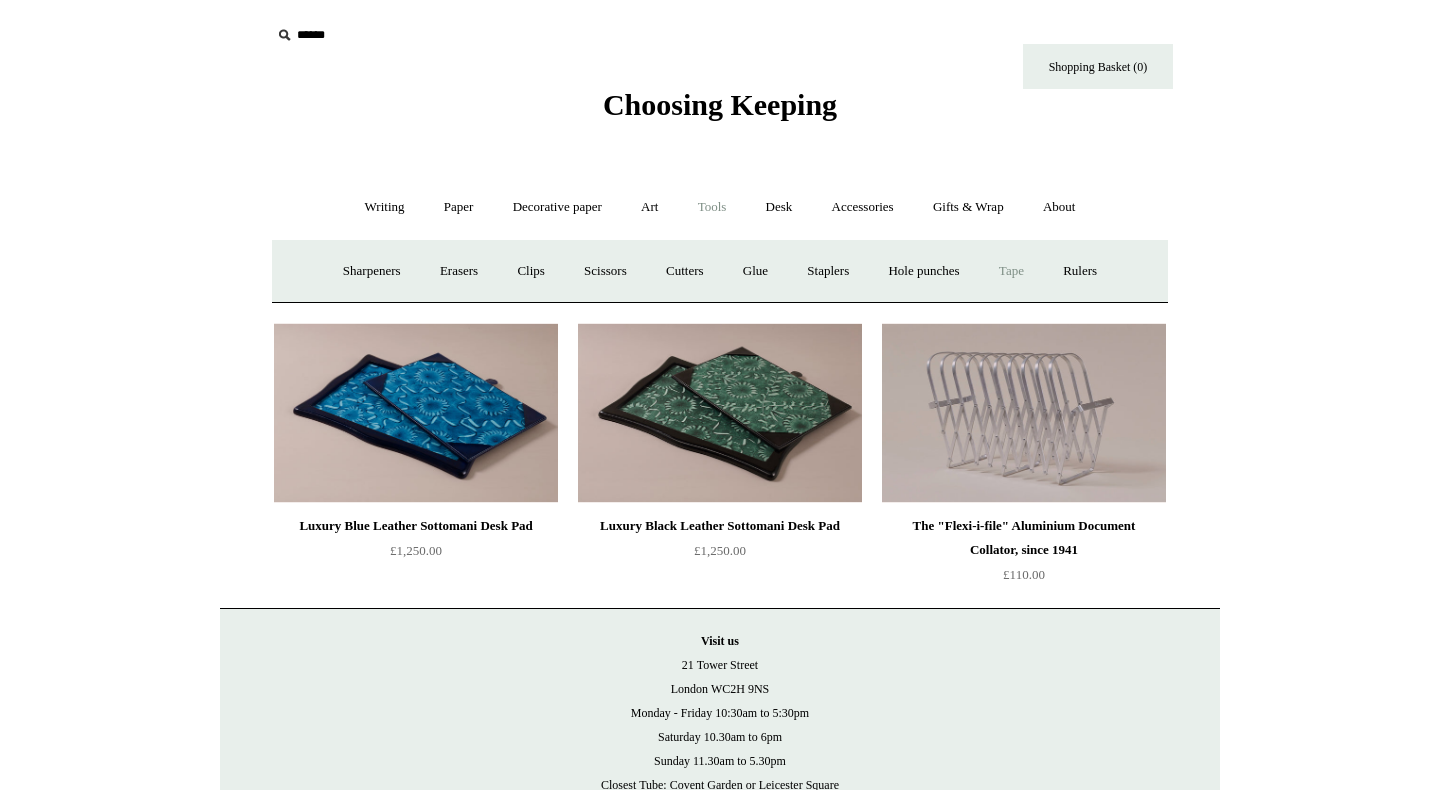 click on "Tape +" at bounding box center (1011, 271) 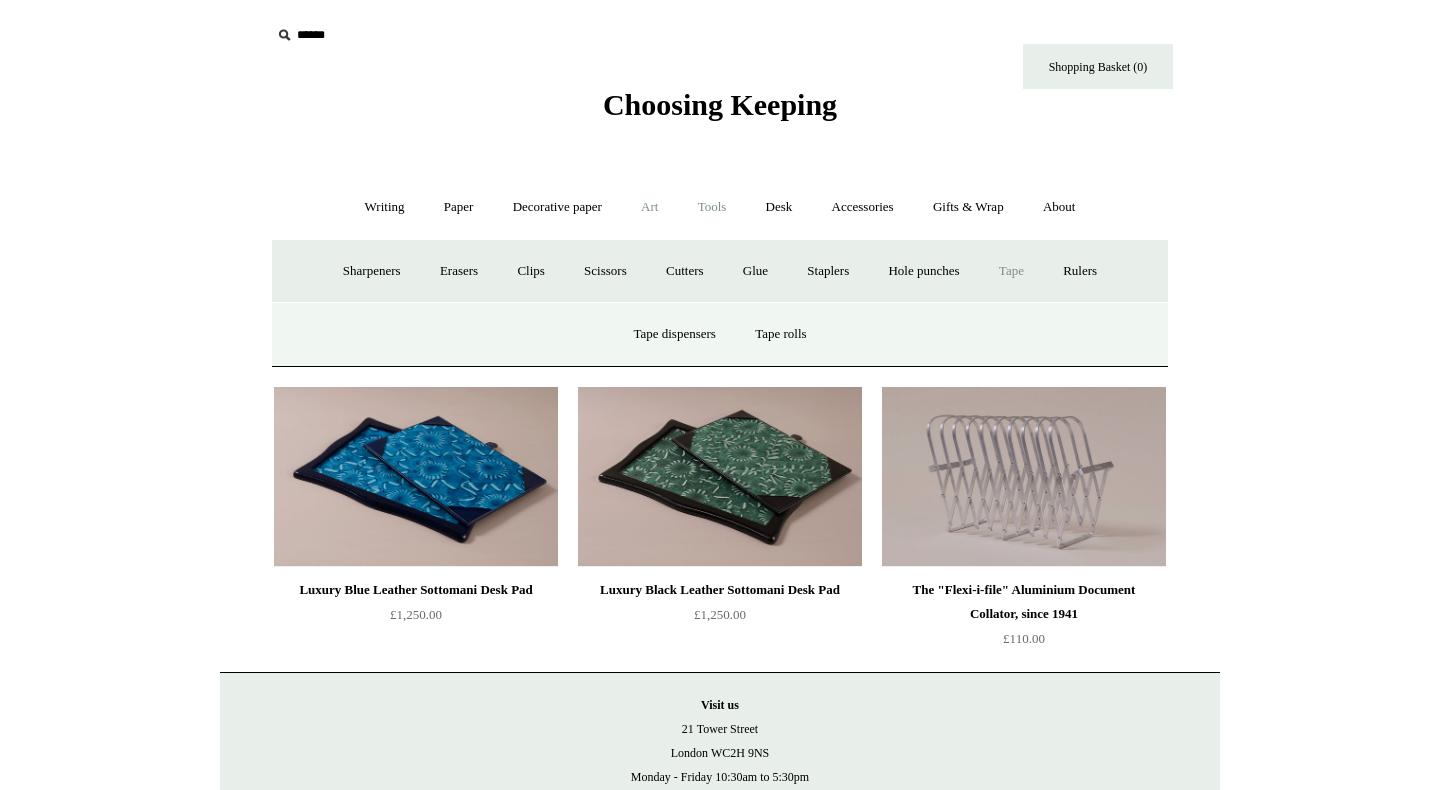 click on "Art +" at bounding box center [649, 207] 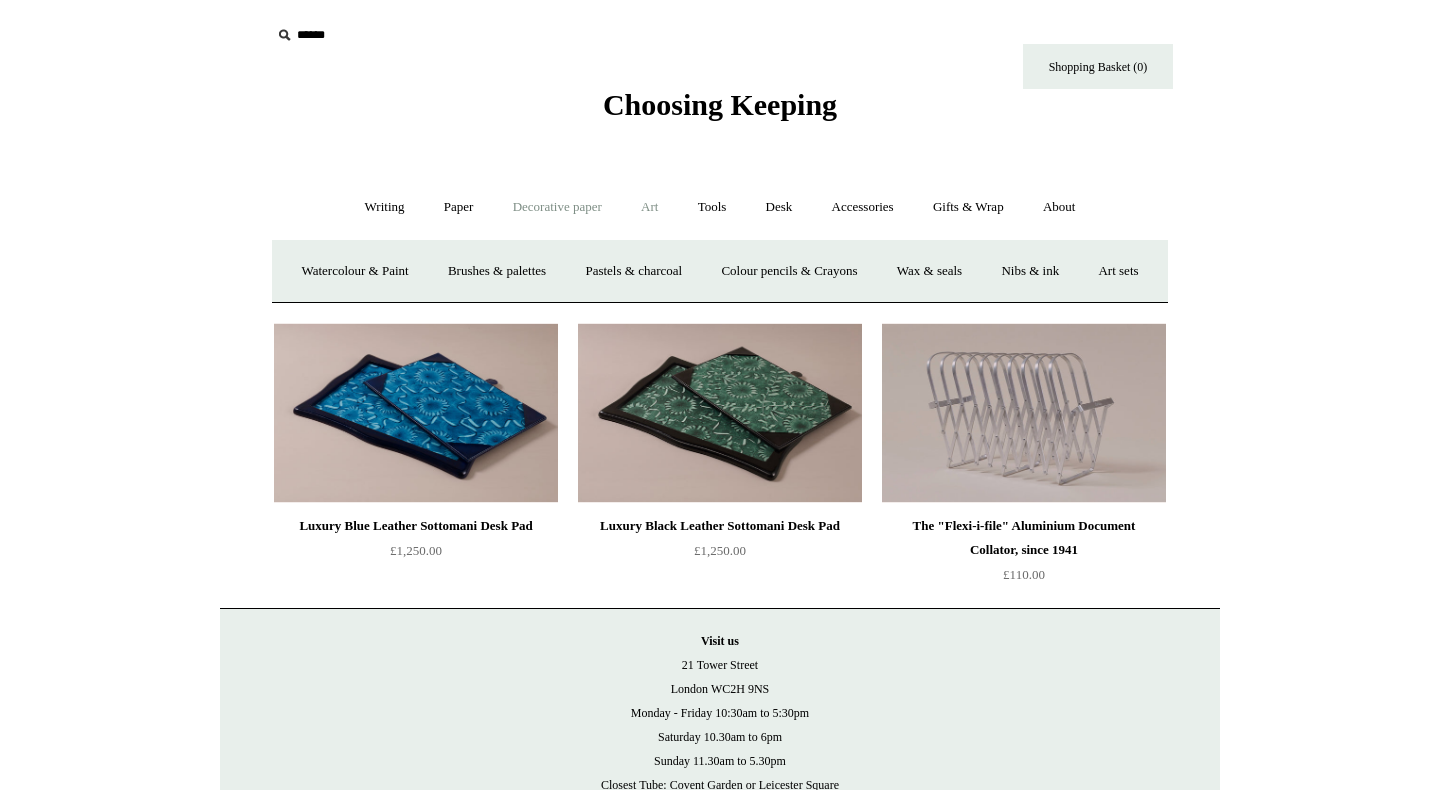 click on "Decorative paper +" at bounding box center (557, 207) 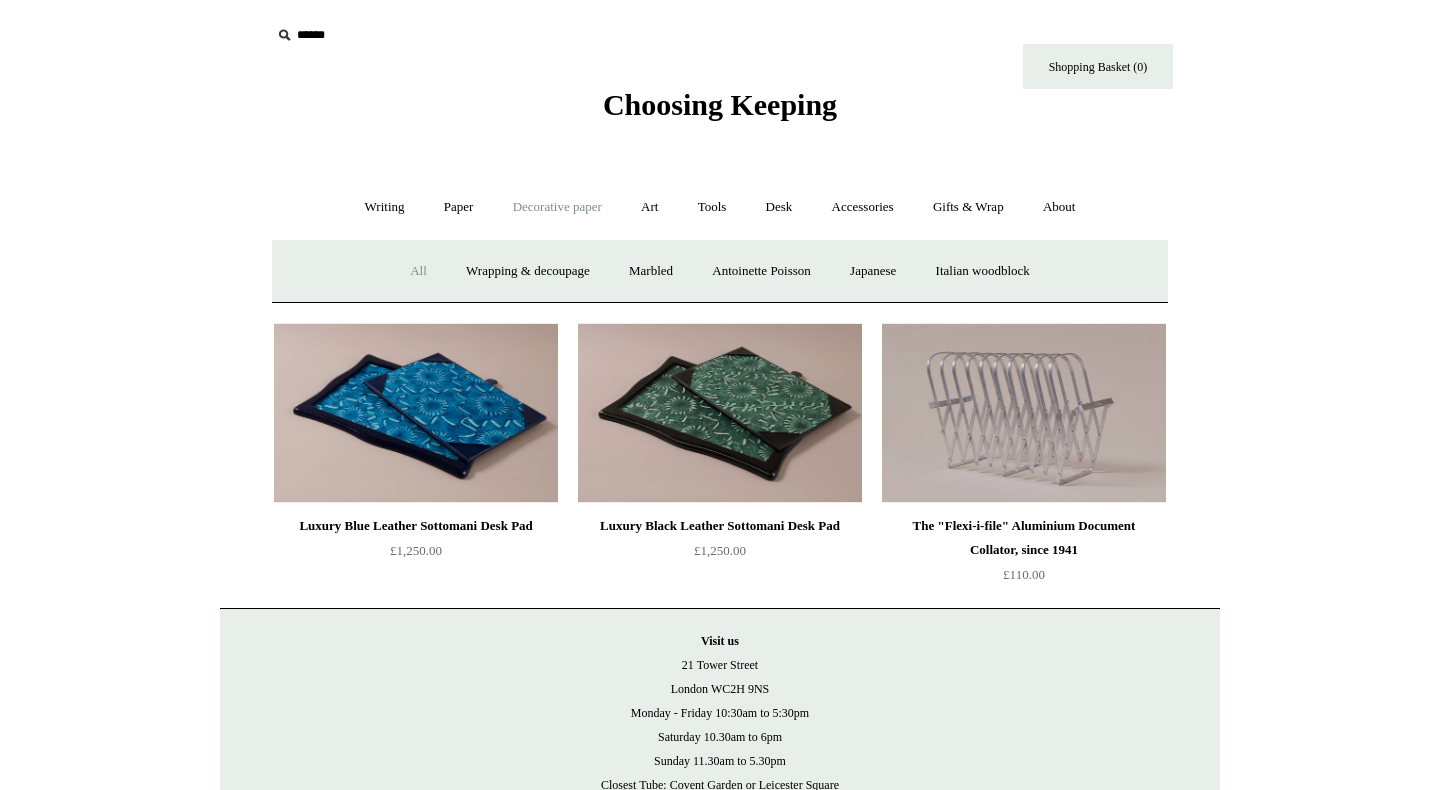 click on "All" at bounding box center (418, 271) 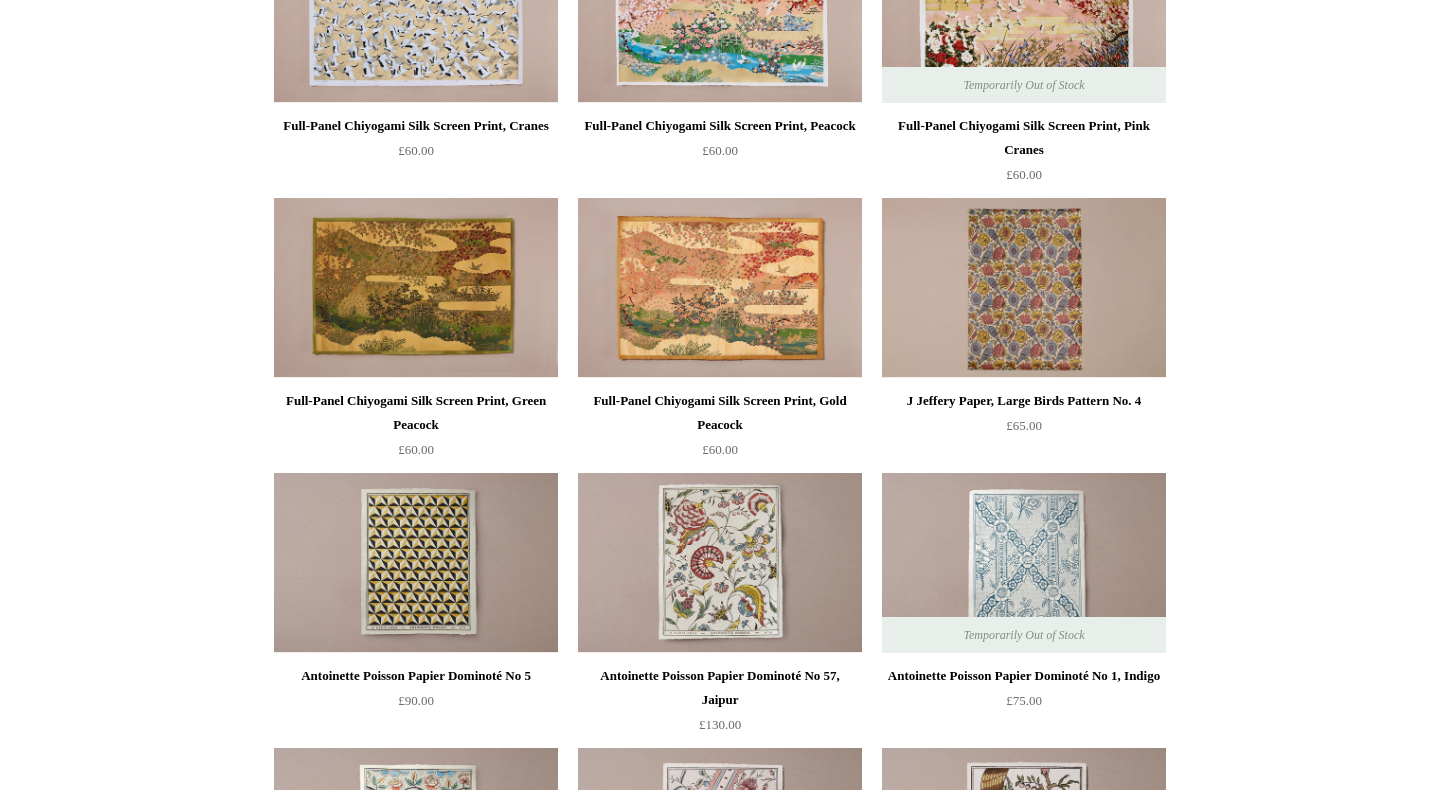 scroll, scrollTop: 0, scrollLeft: 0, axis: both 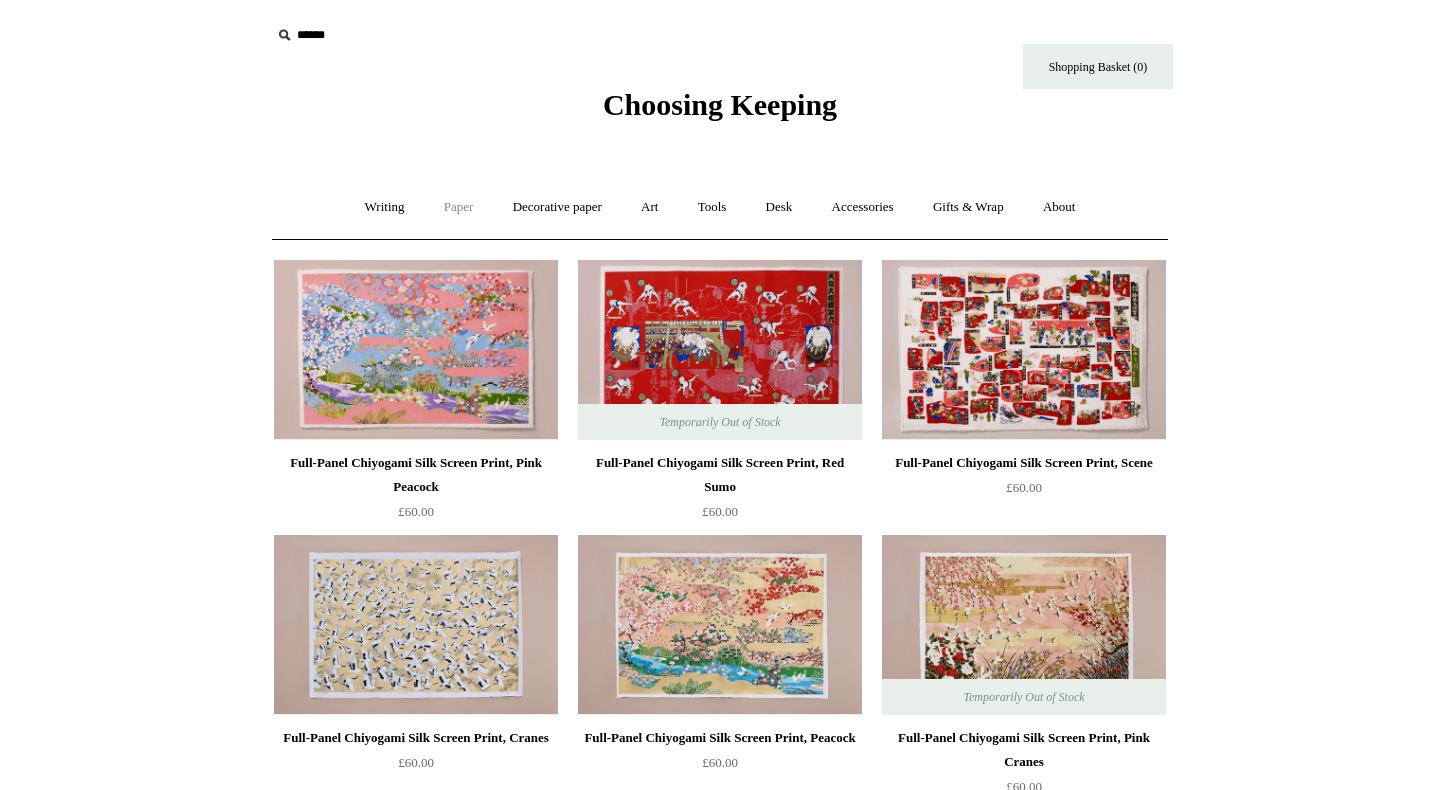 click on "Paper +" at bounding box center (459, 207) 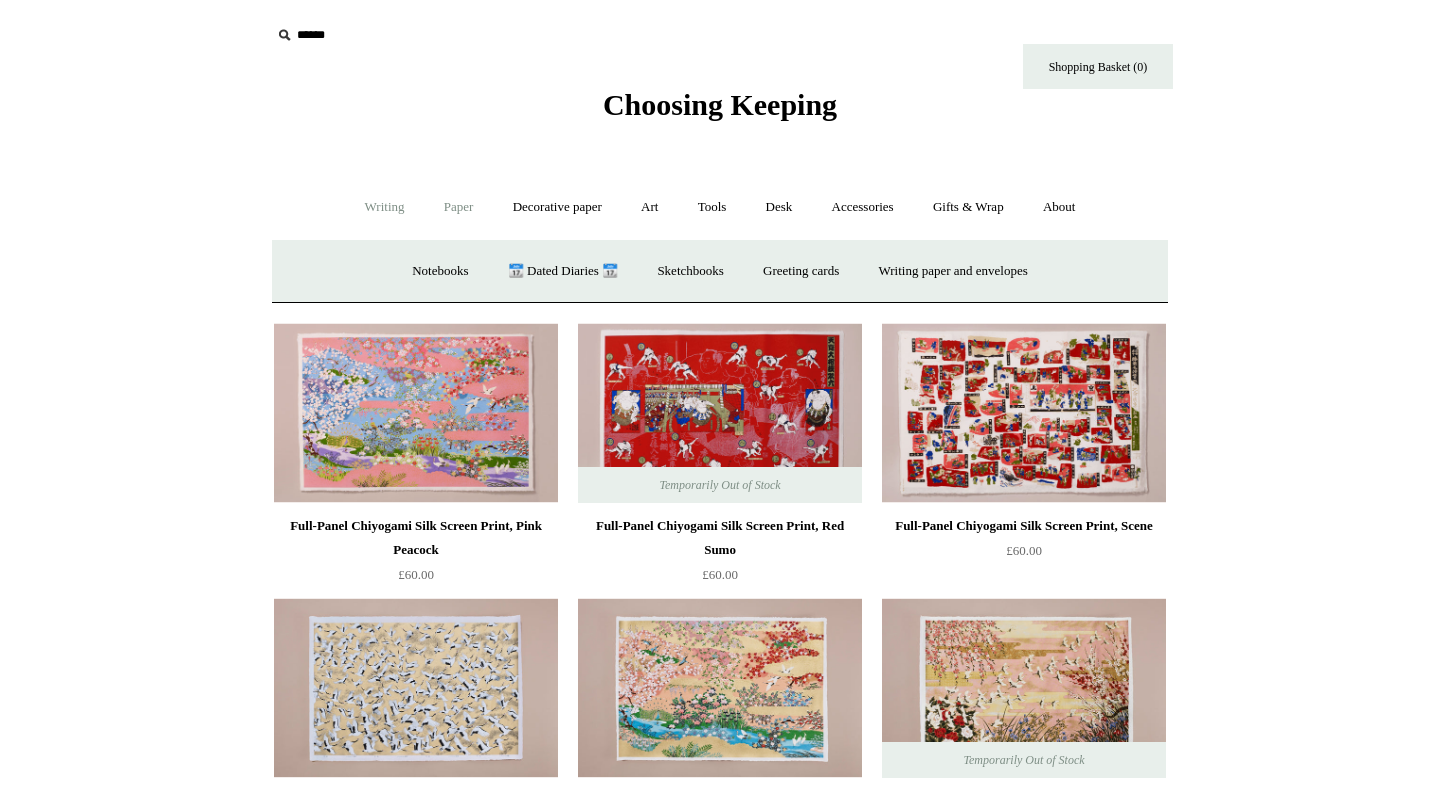 click on "Writing +" at bounding box center [385, 207] 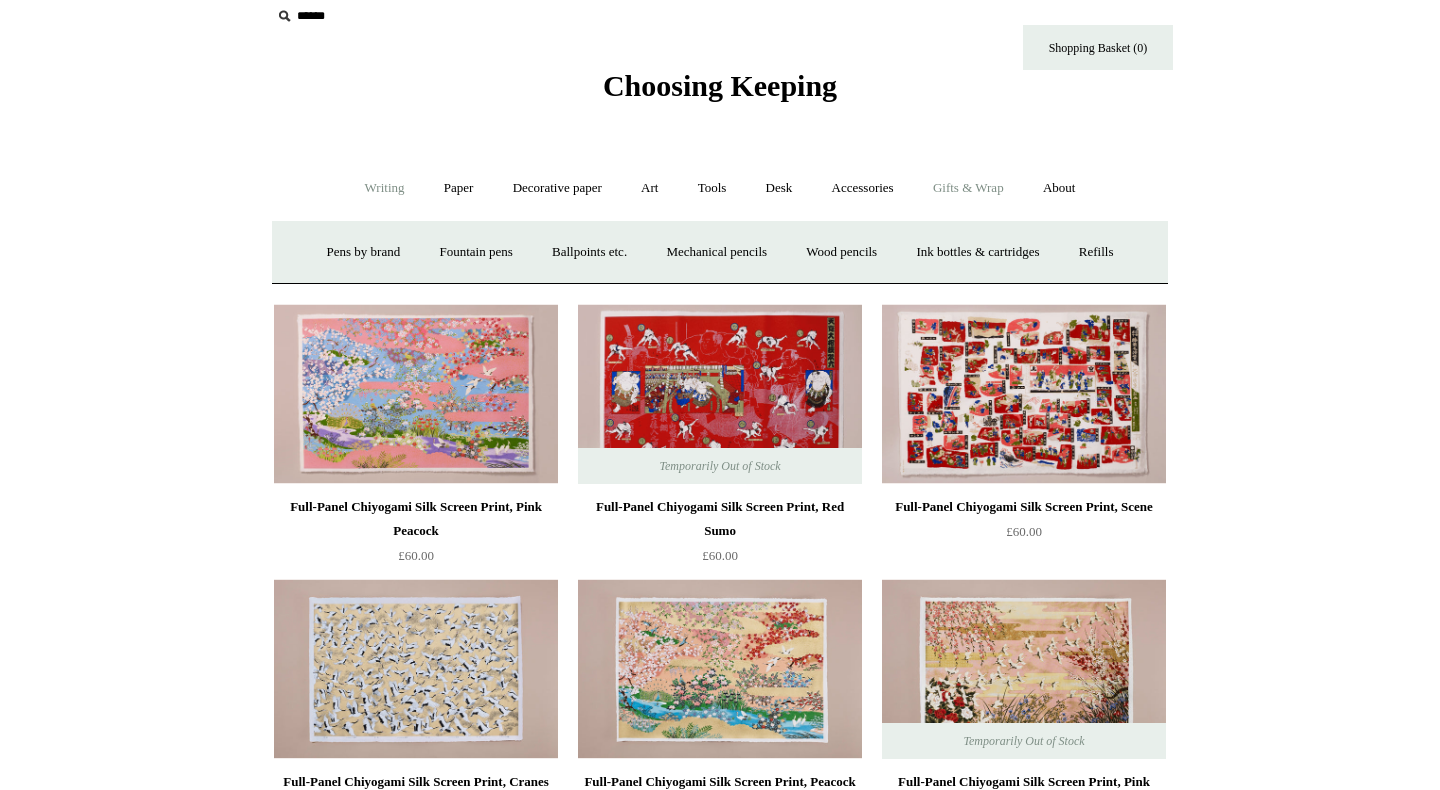 scroll, scrollTop: 22, scrollLeft: 0, axis: vertical 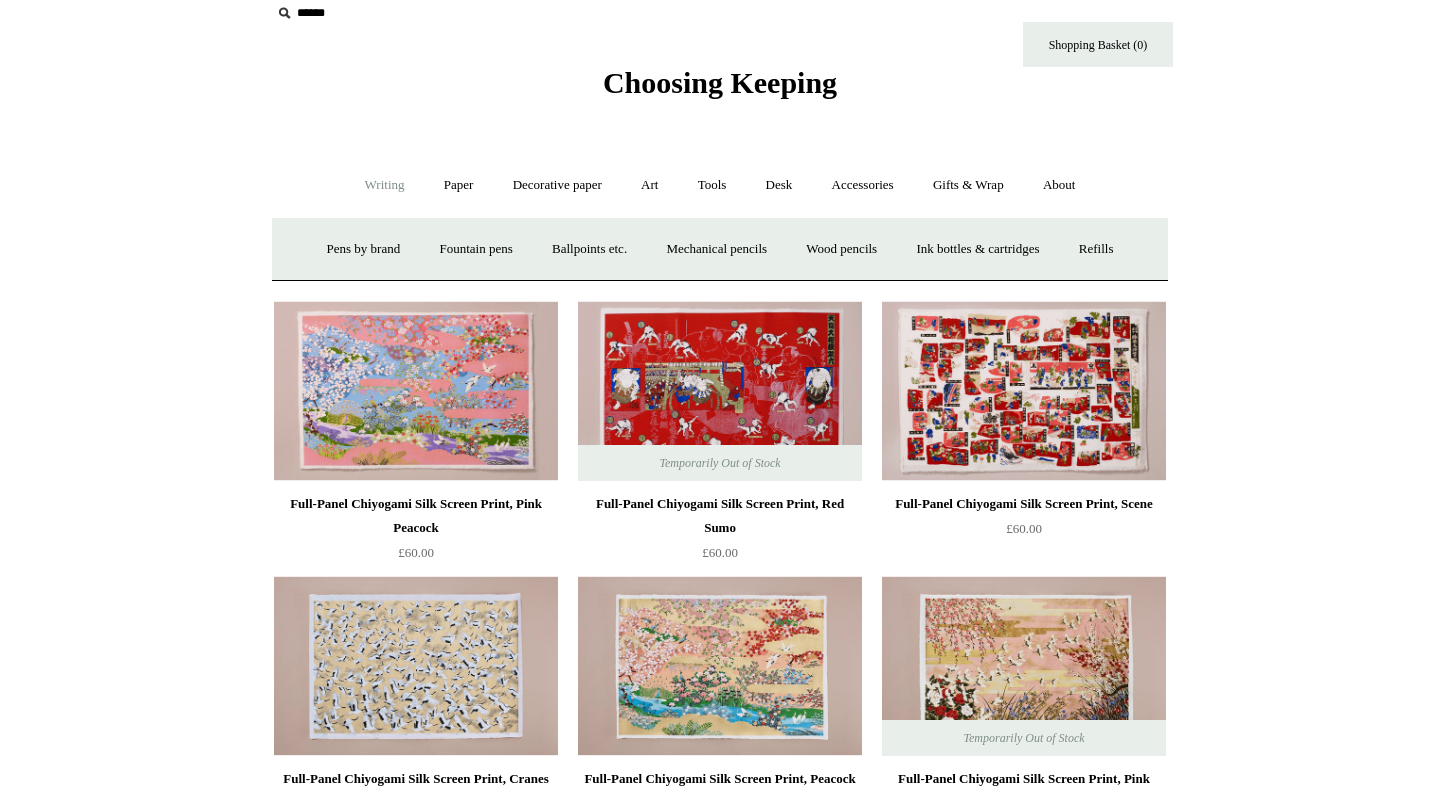 click at bounding box center [284, 13] 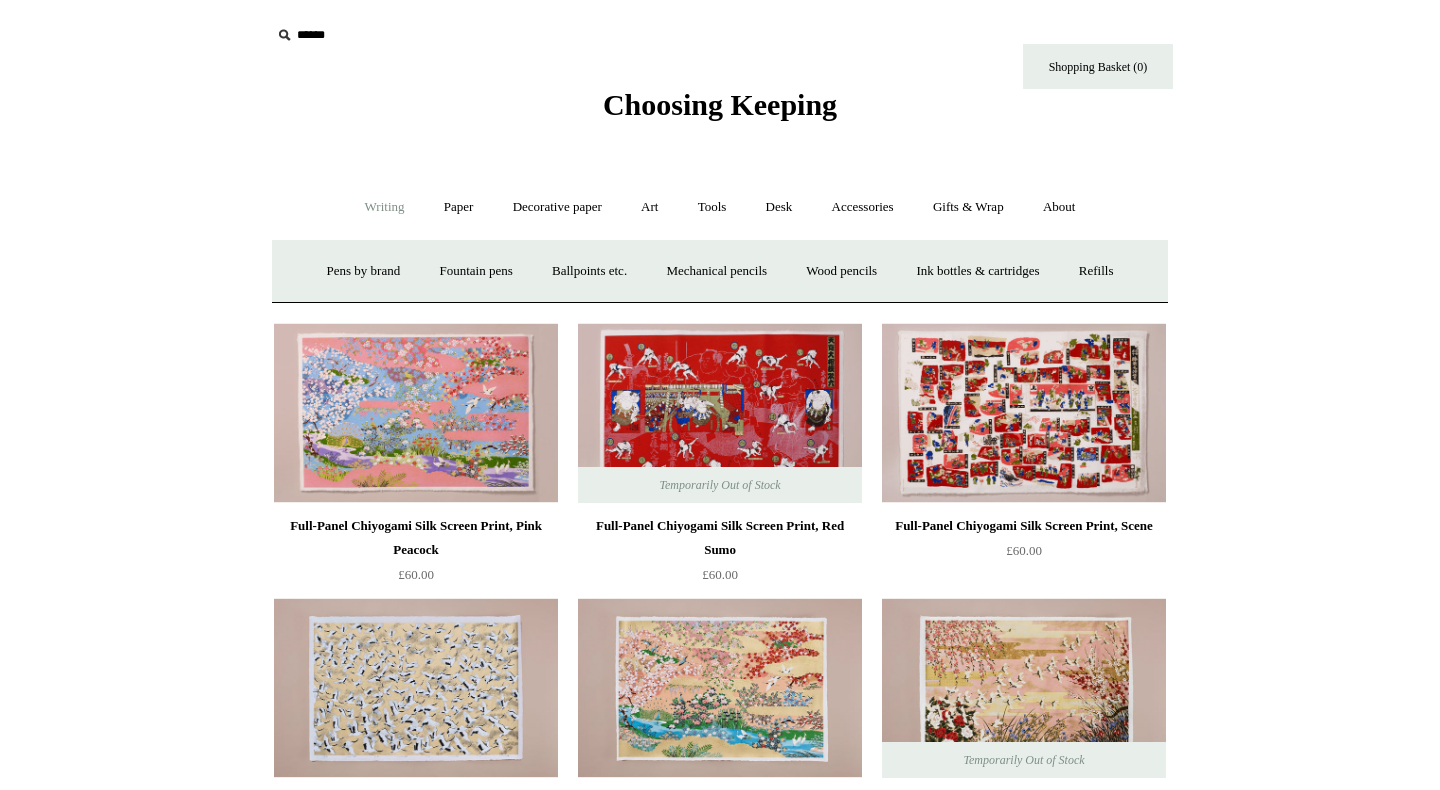 click at bounding box center [394, 35] 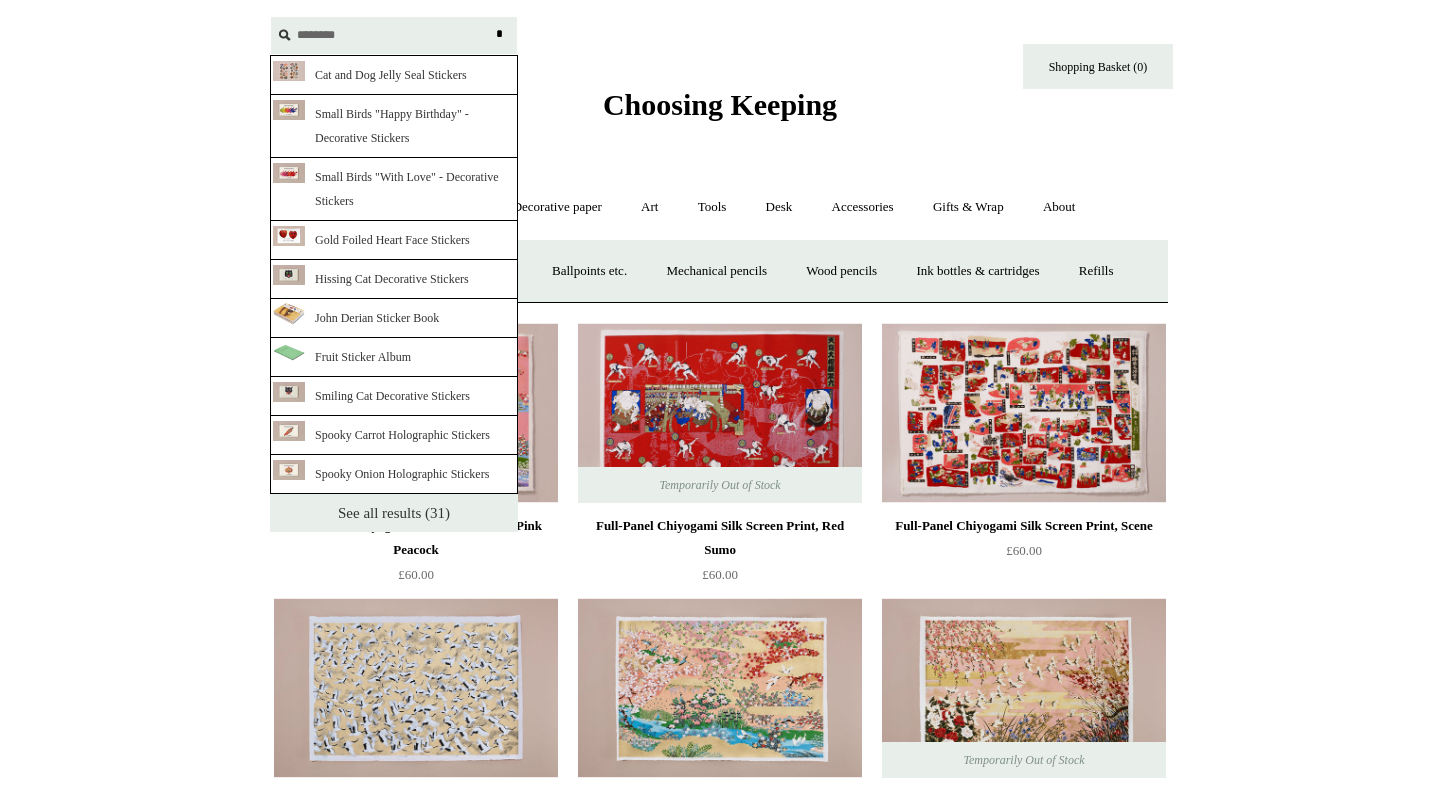 type on "********" 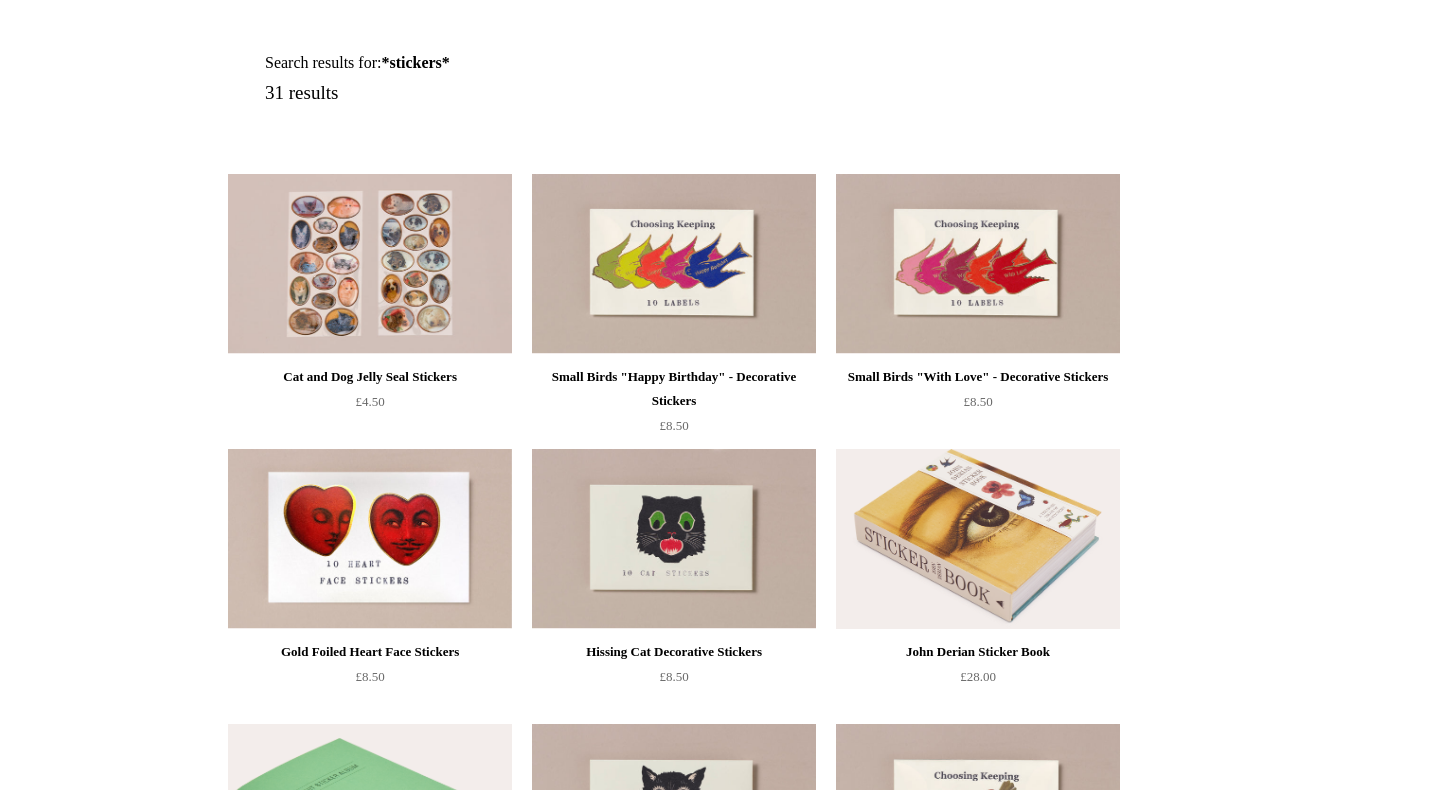 scroll, scrollTop: 196, scrollLeft: 0, axis: vertical 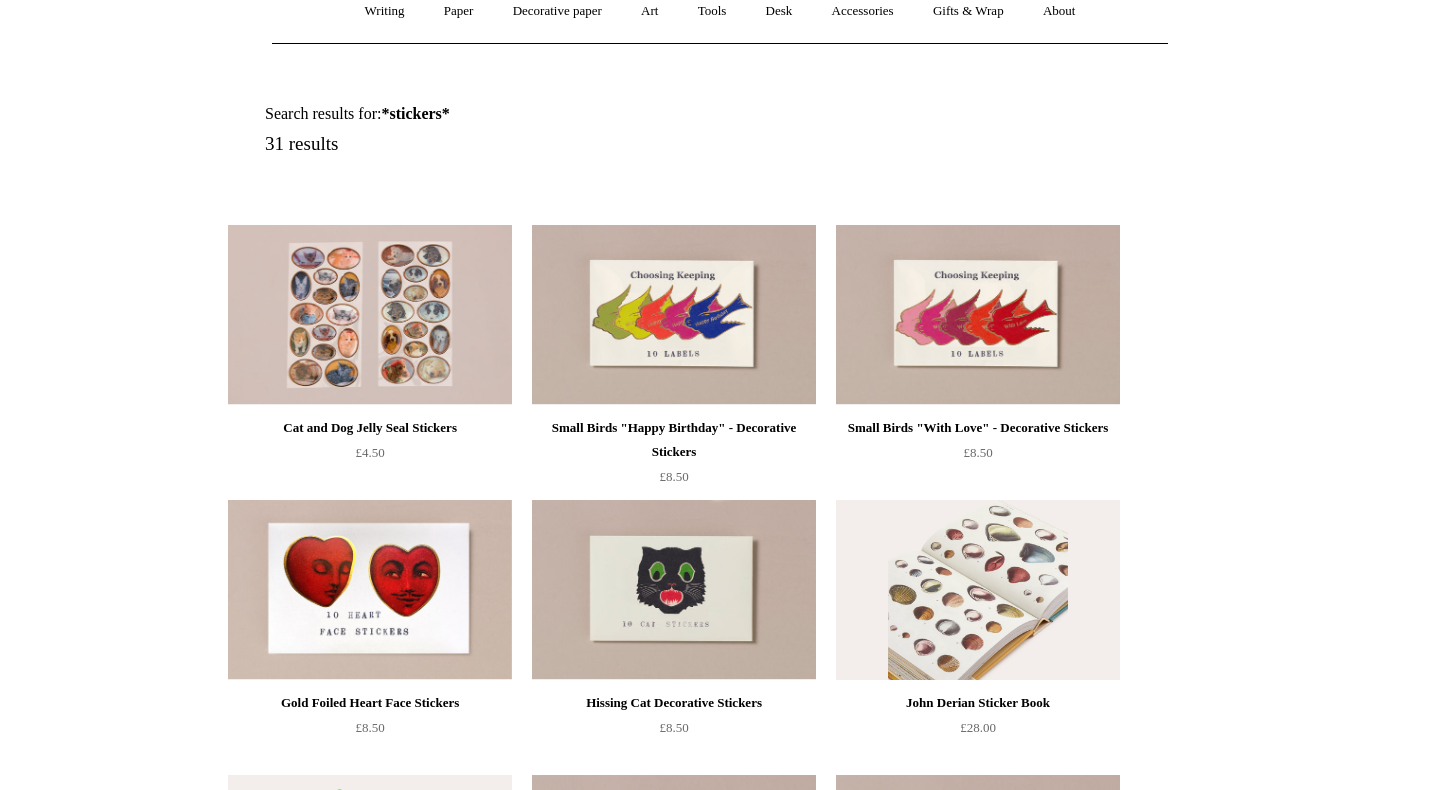 click at bounding box center [978, 590] 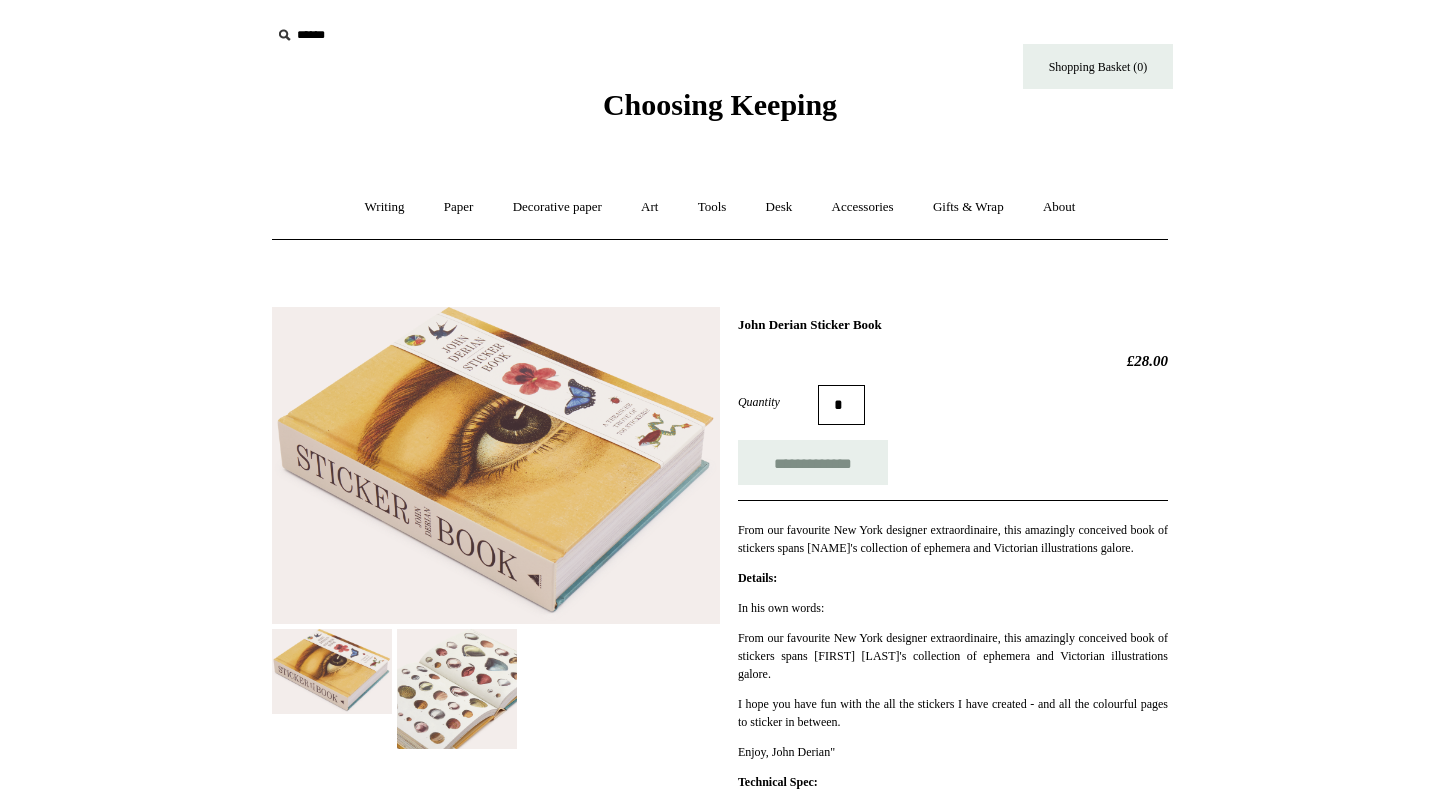 scroll, scrollTop: 94, scrollLeft: 0, axis: vertical 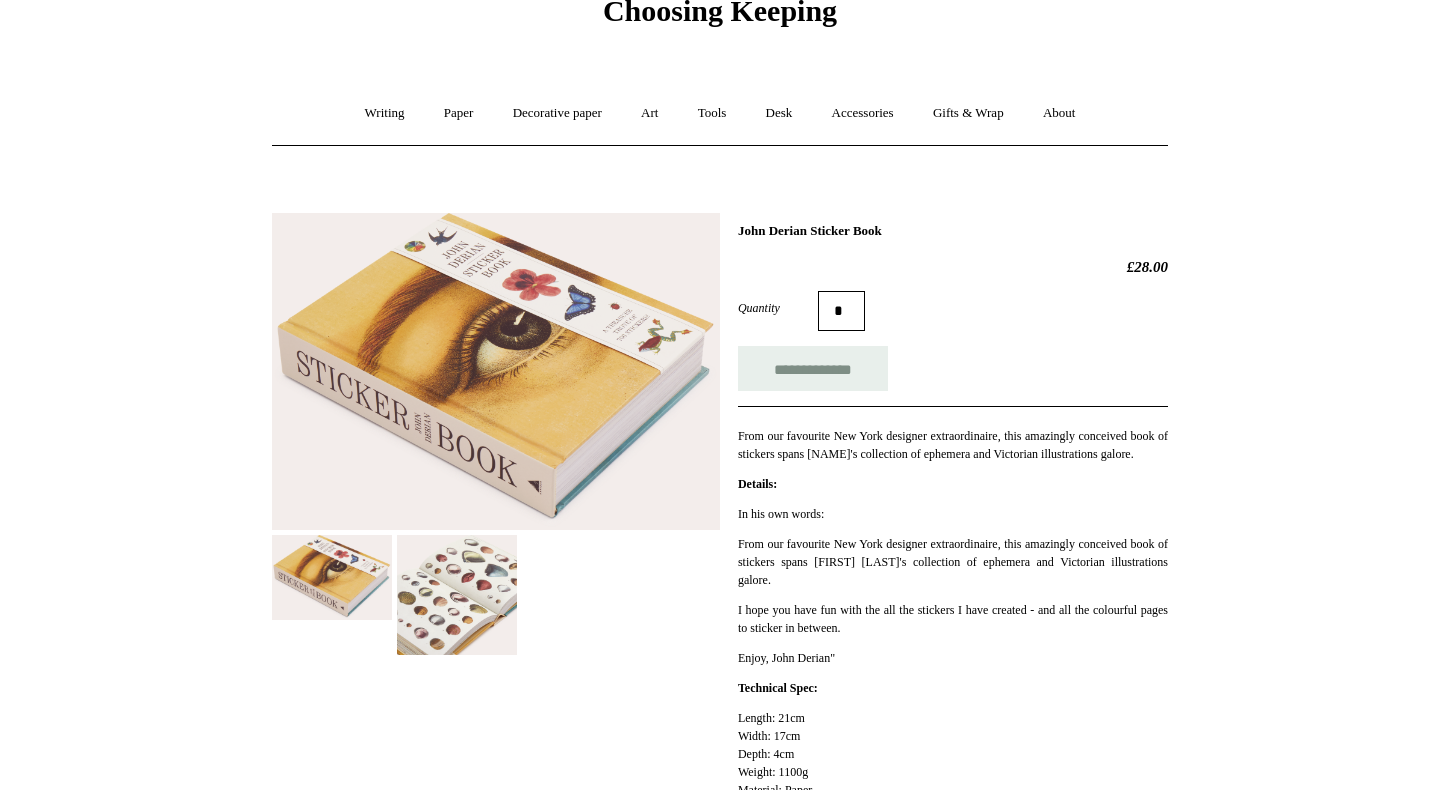 click at bounding box center [457, 595] 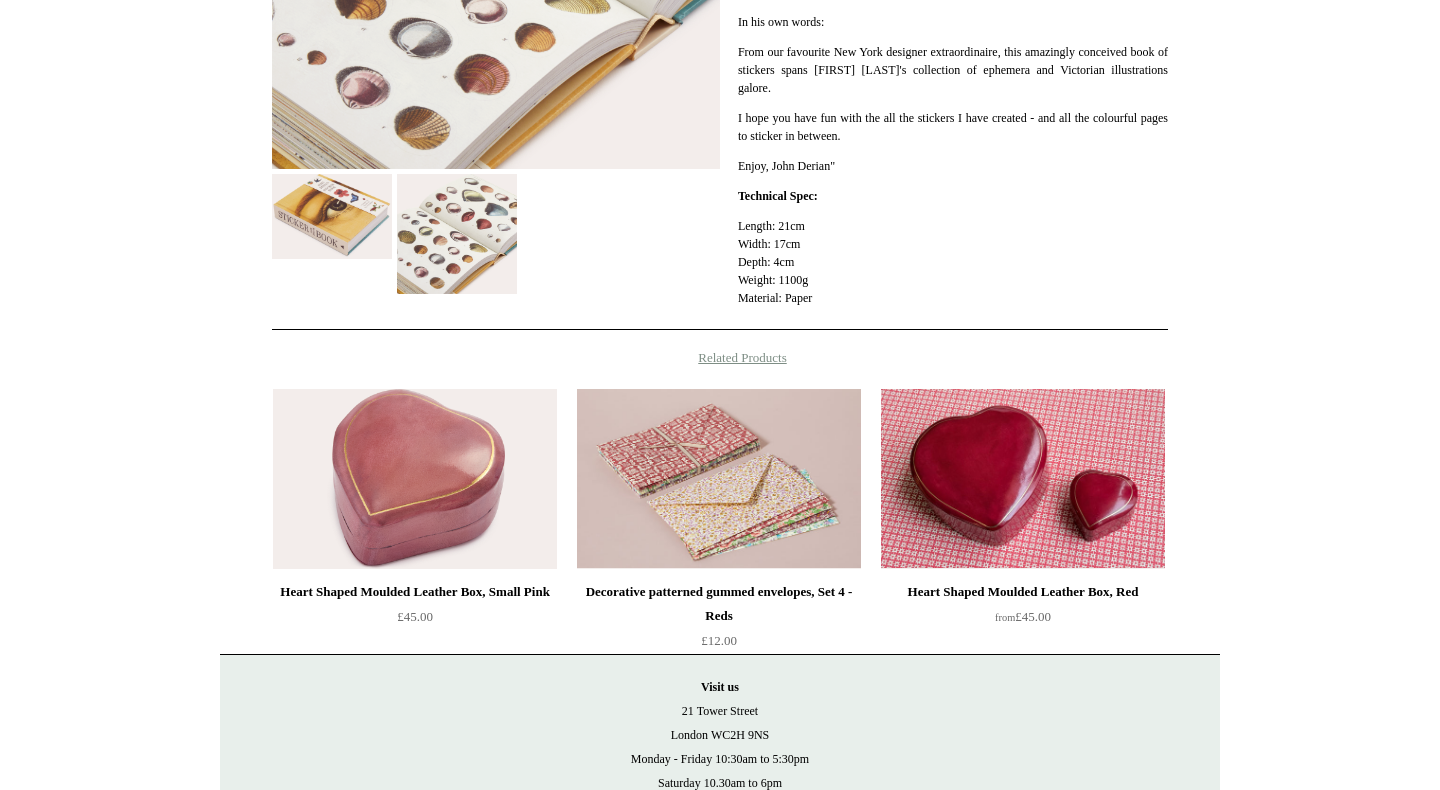 scroll, scrollTop: 718, scrollLeft: 0, axis: vertical 